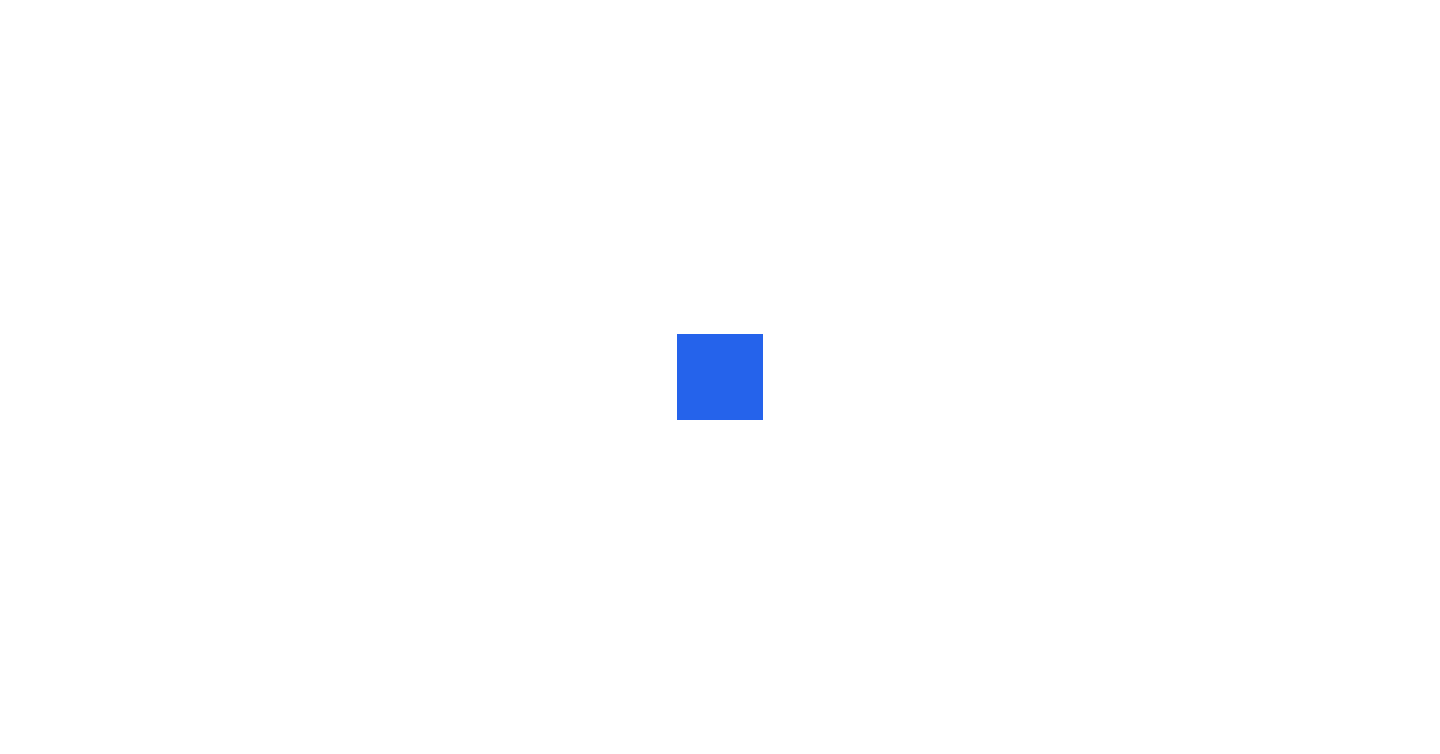 scroll, scrollTop: 0, scrollLeft: 0, axis: both 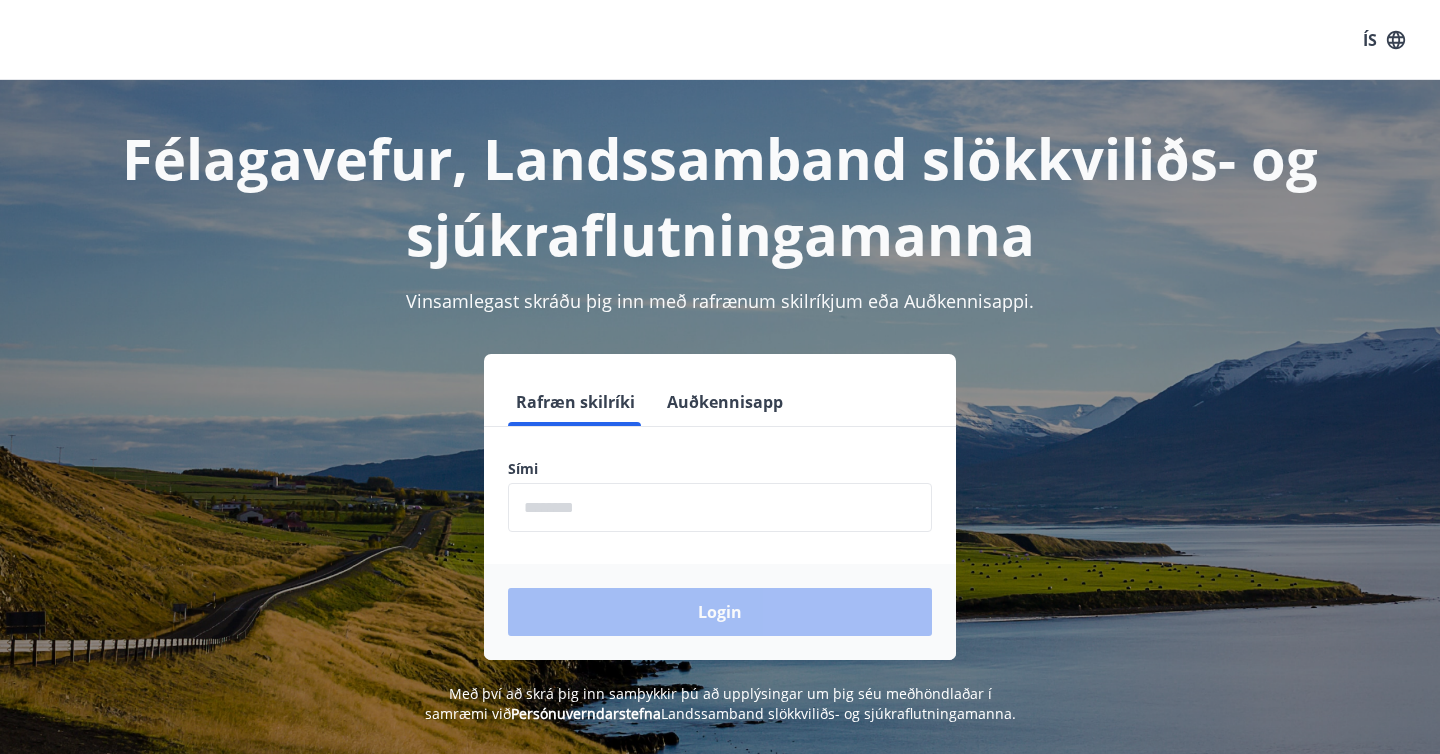 click at bounding box center [720, 507] 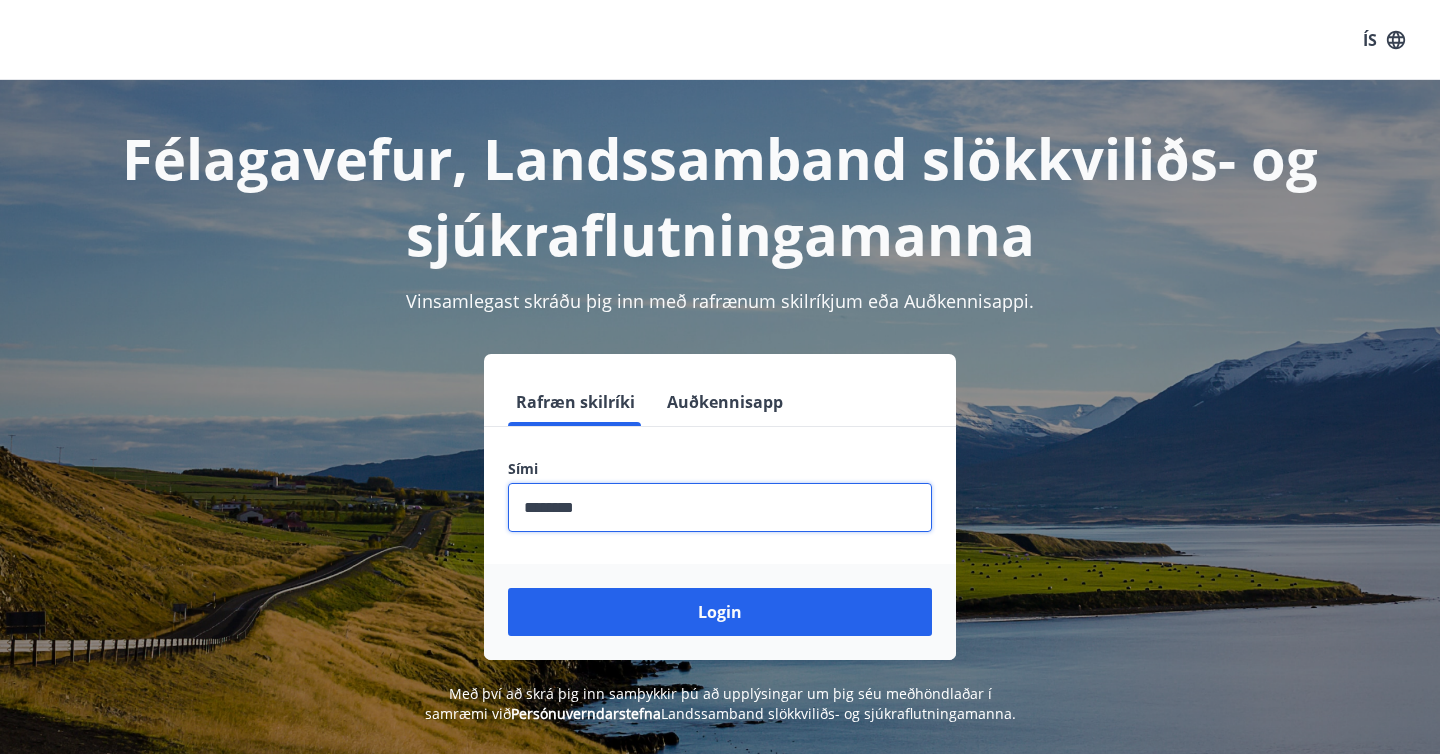 type on "********" 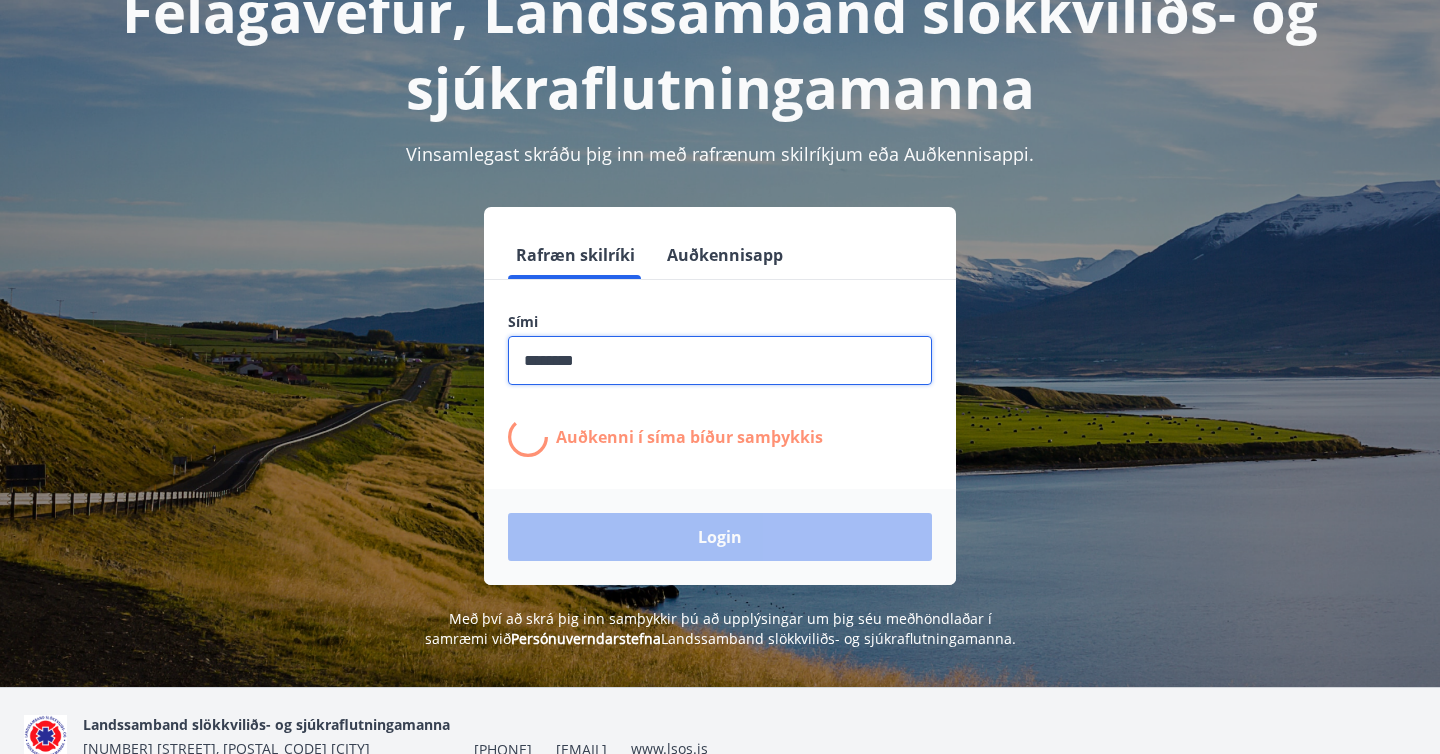 scroll, scrollTop: 154, scrollLeft: 0, axis: vertical 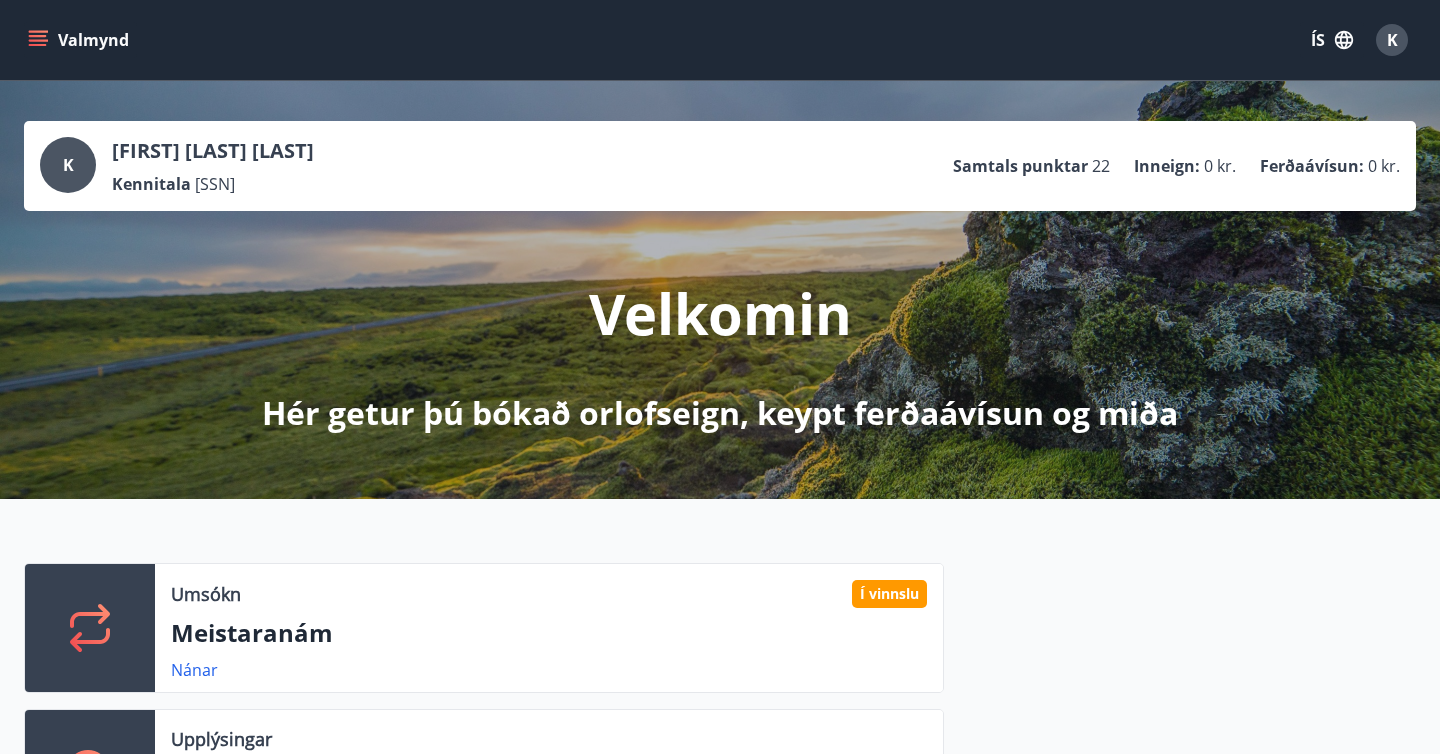 click on "Valmynd" at bounding box center (80, 40) 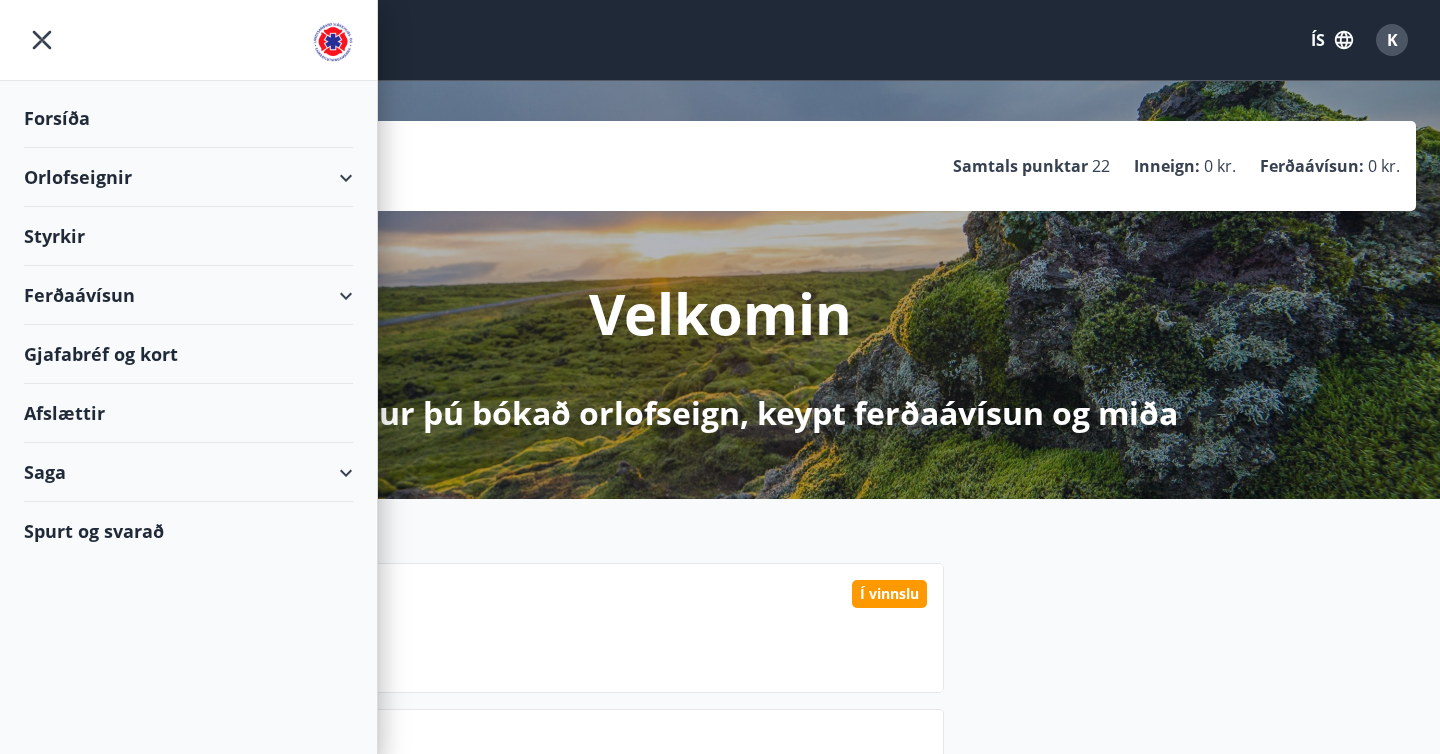click on "Orlofseignir" at bounding box center (188, 177) 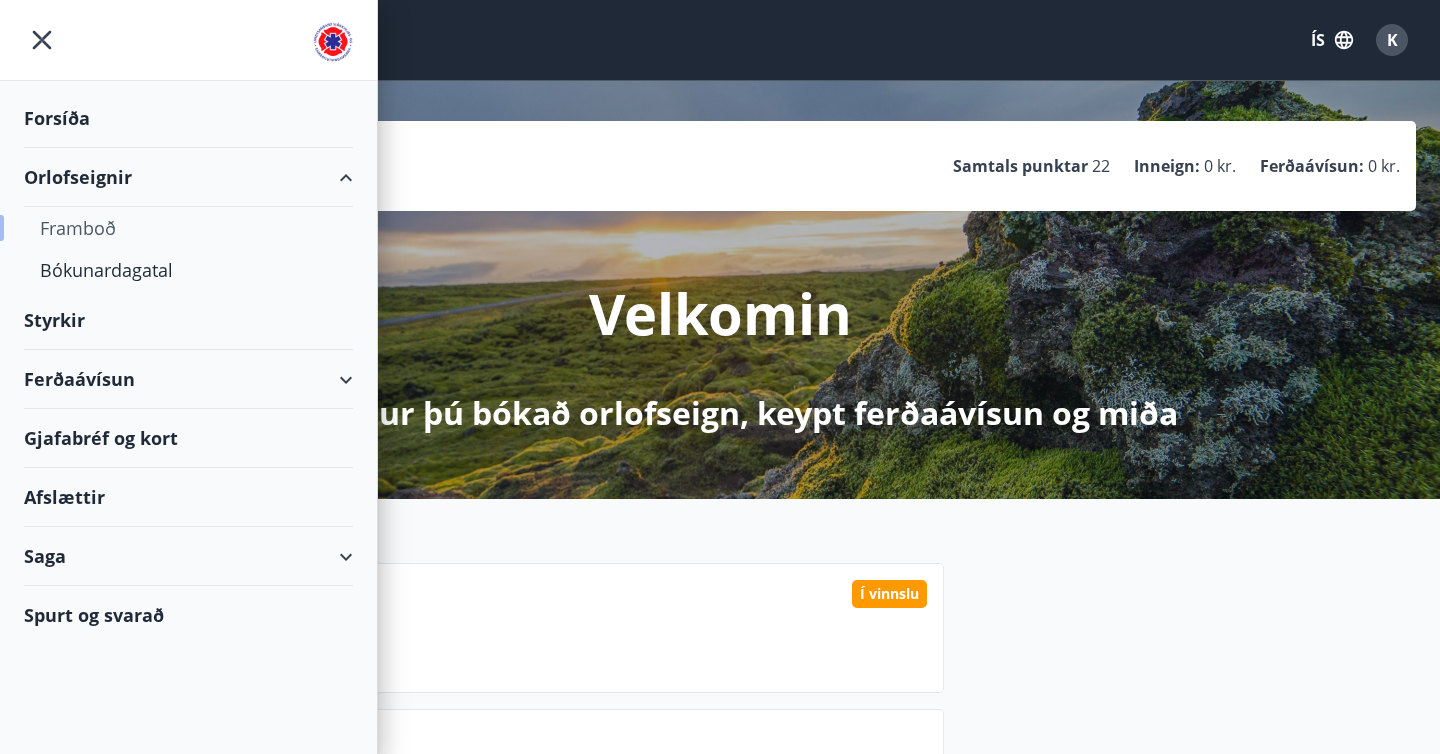 click on "Framboð" at bounding box center [188, 228] 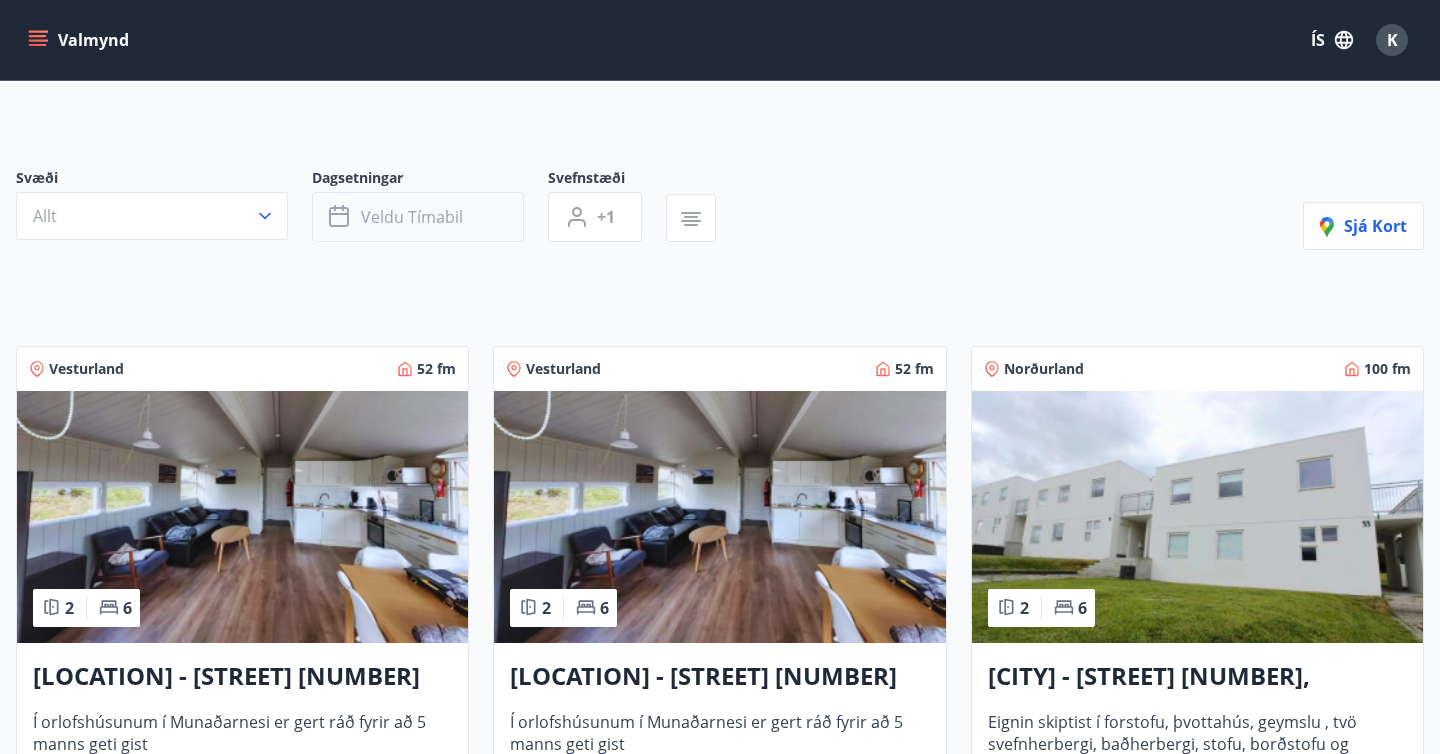 scroll, scrollTop: 0, scrollLeft: 0, axis: both 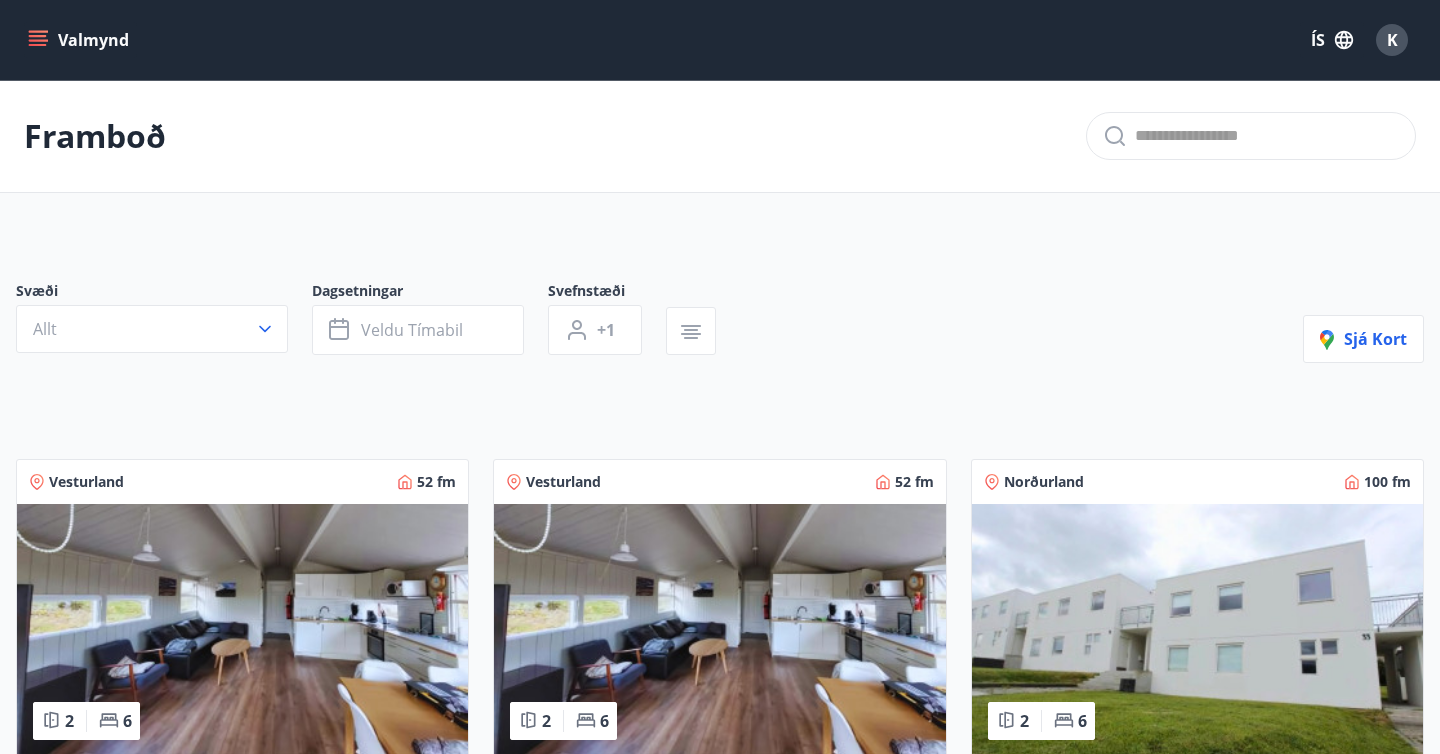 click on "Valmynd ÍS K" at bounding box center (720, 40) 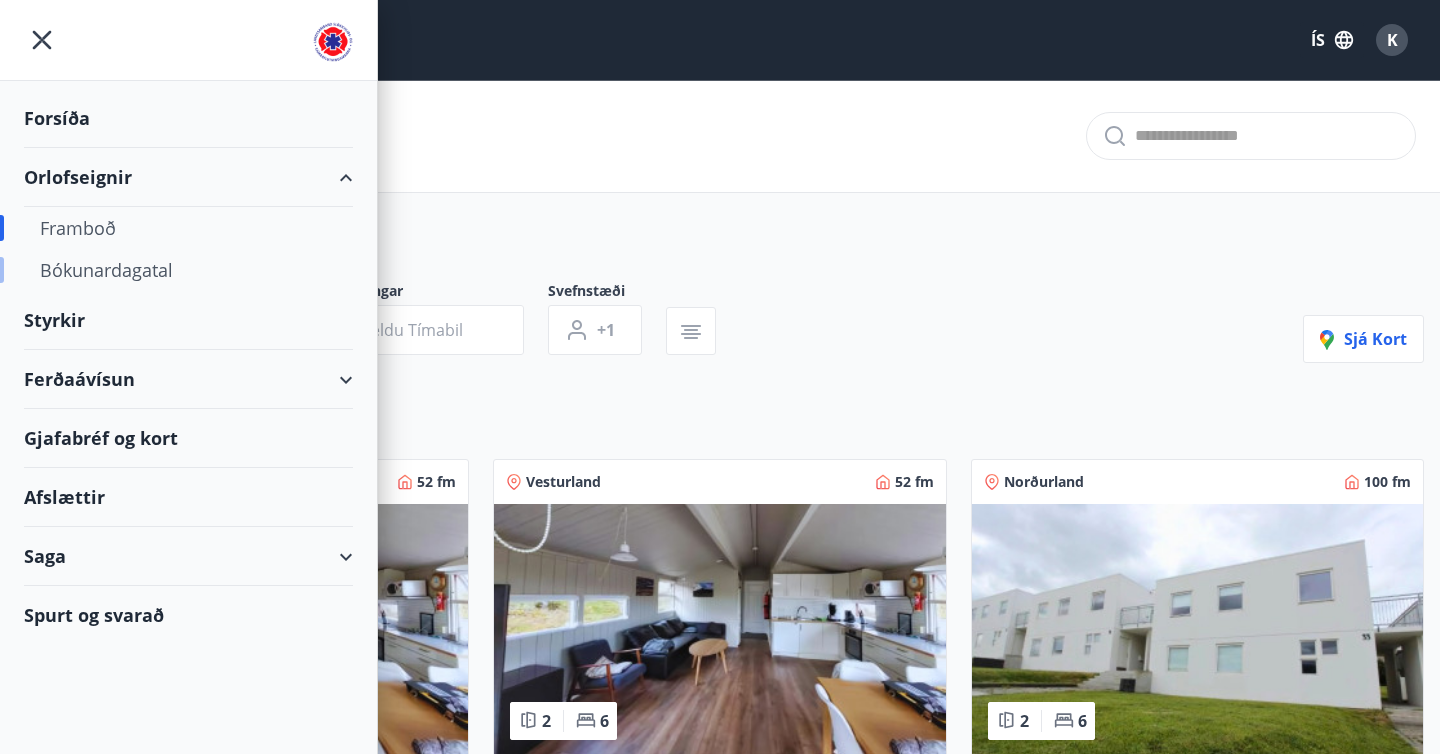 click on "Bókunardagatal" at bounding box center (188, 270) 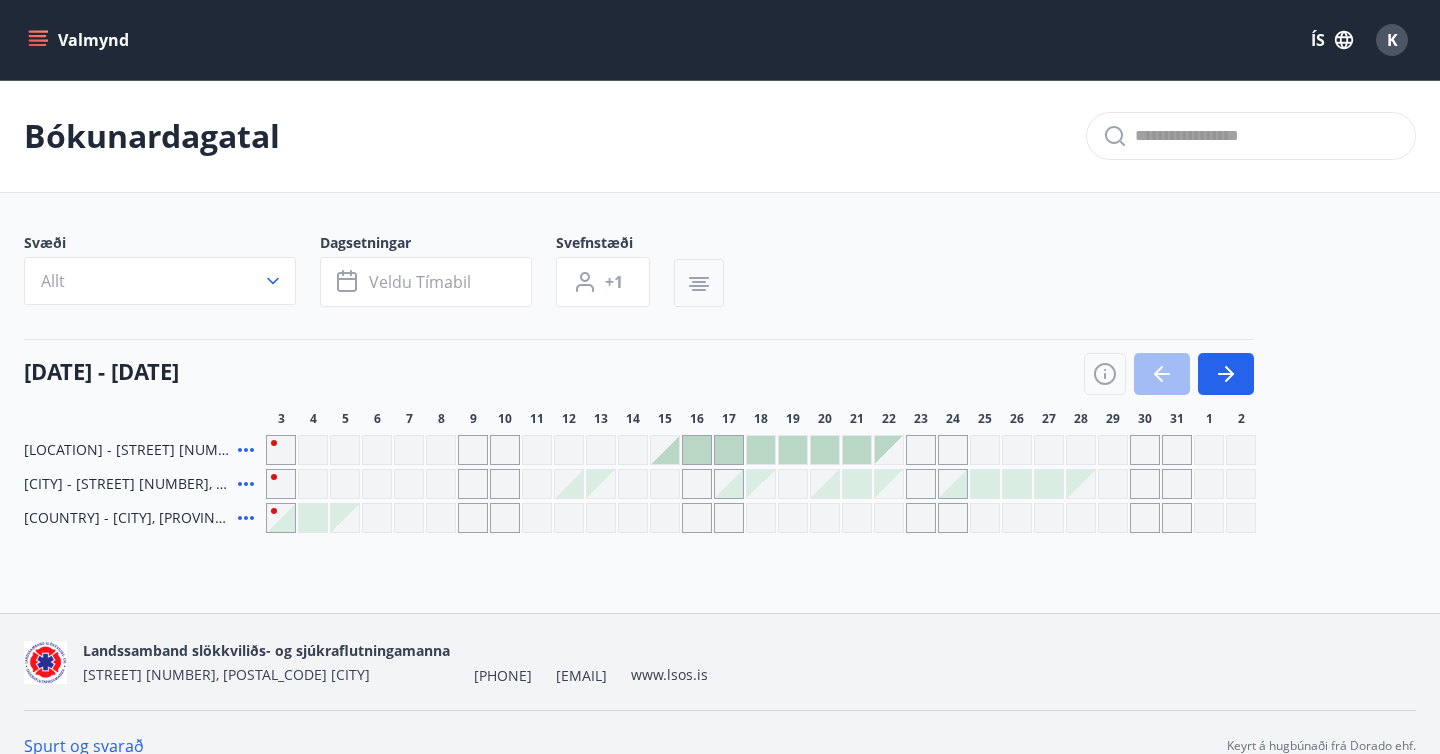 scroll, scrollTop: 27, scrollLeft: 0, axis: vertical 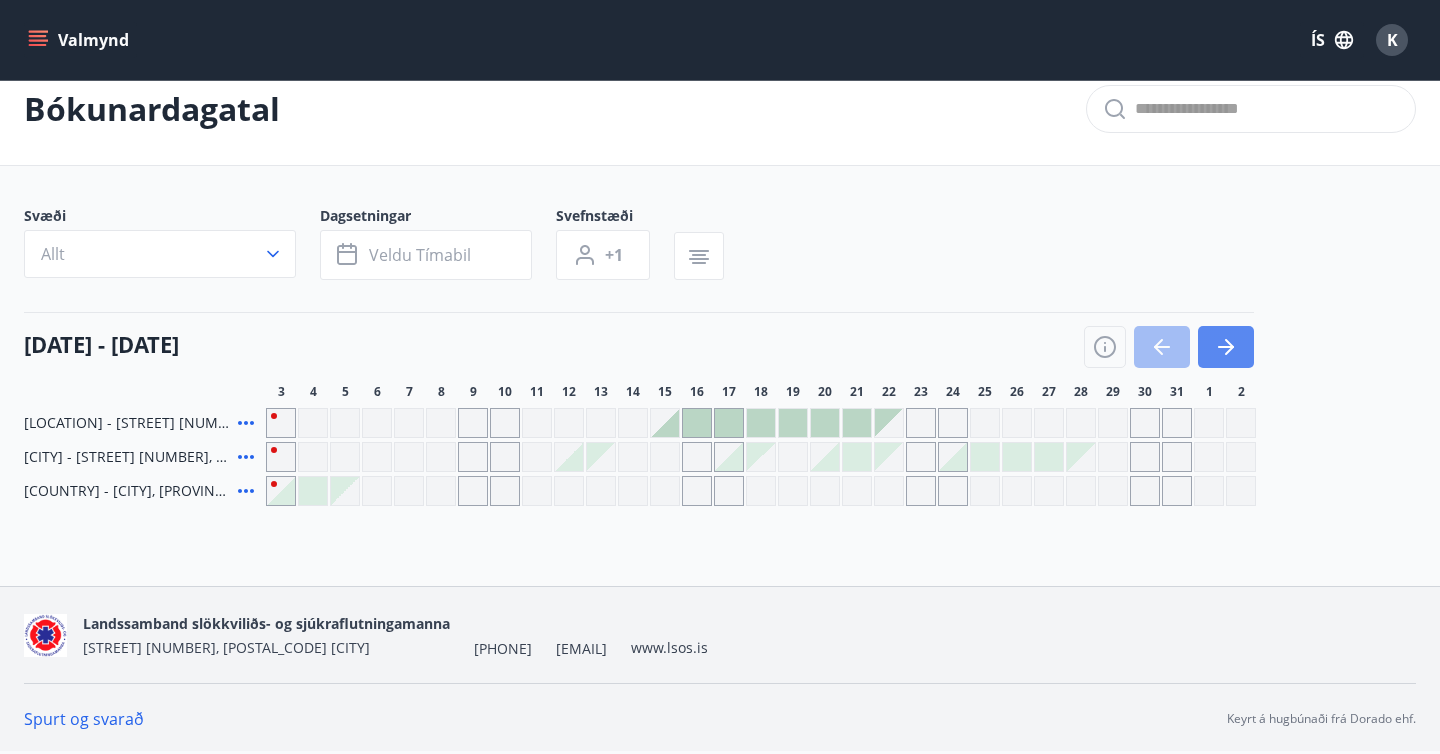 click 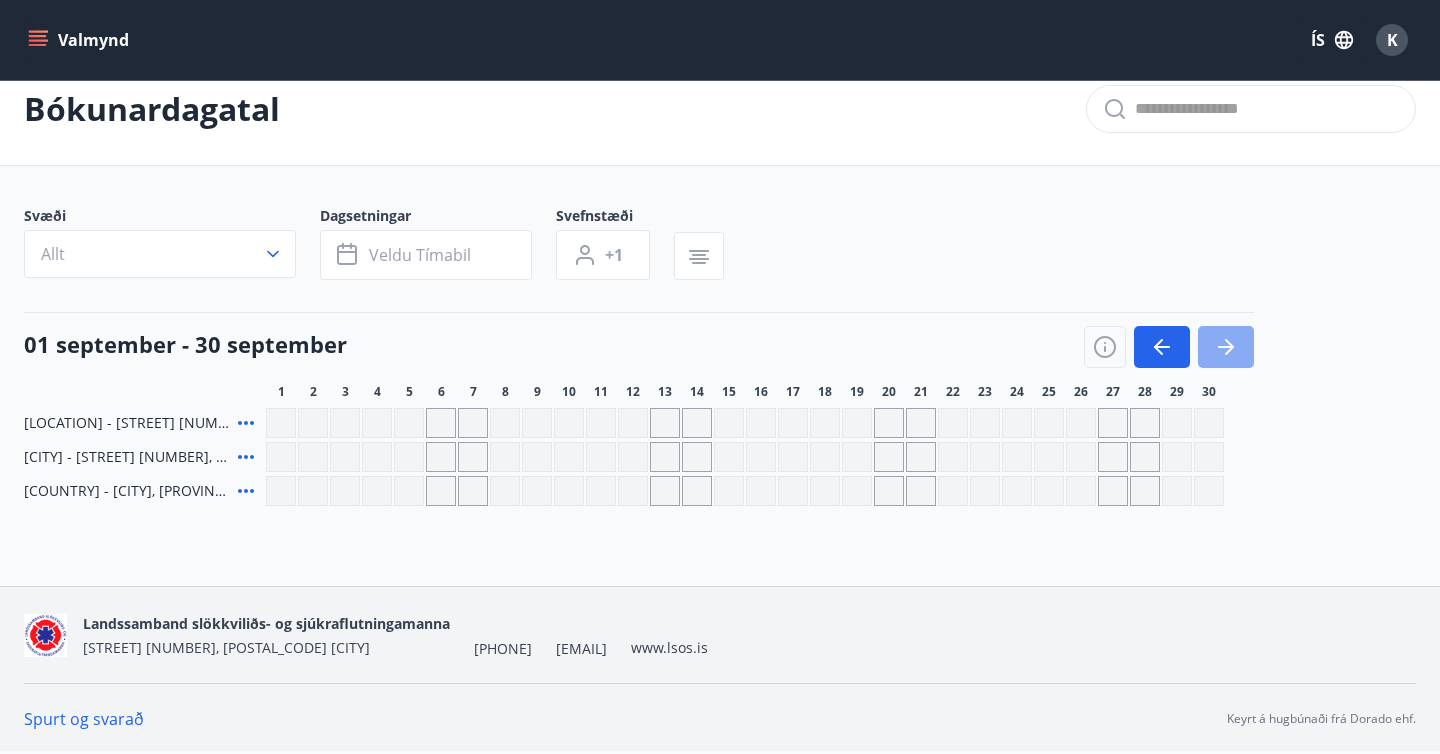 click 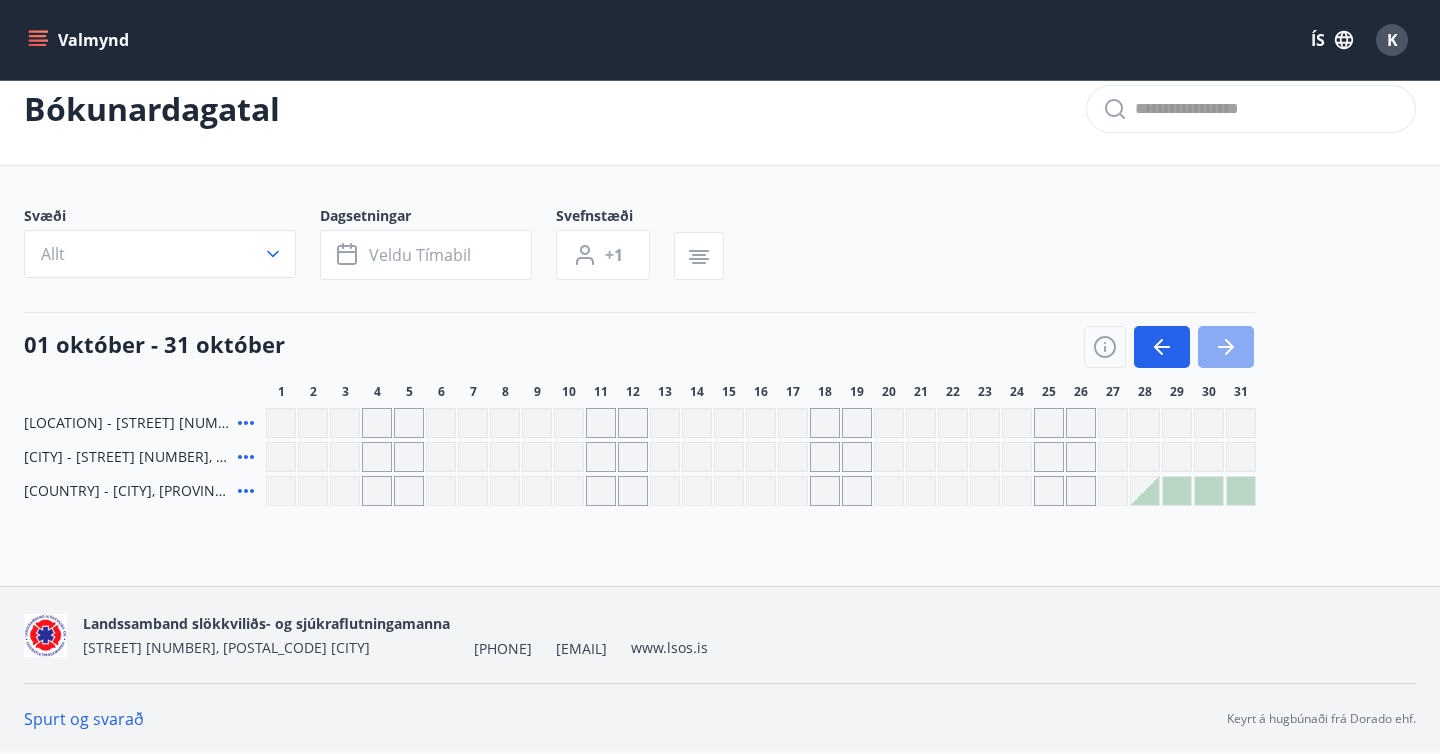 click 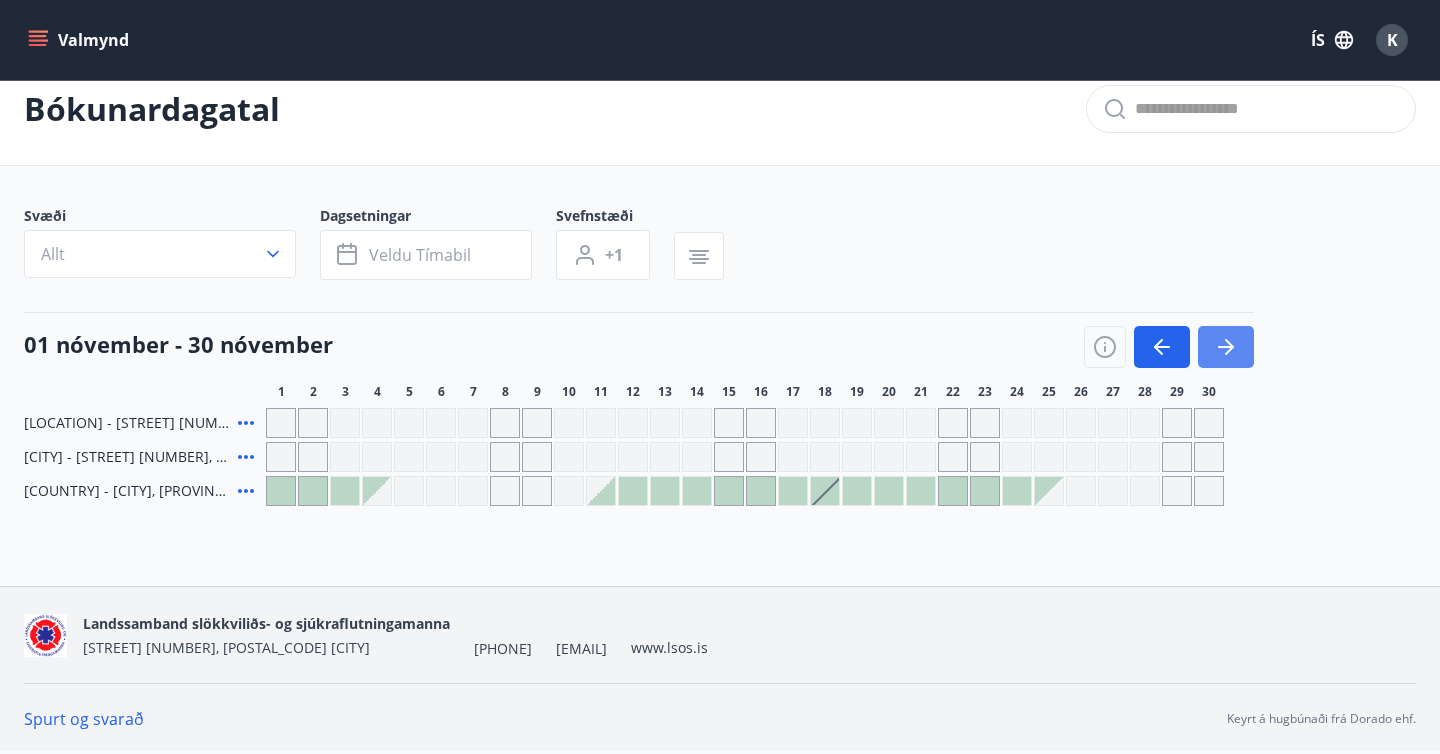 click 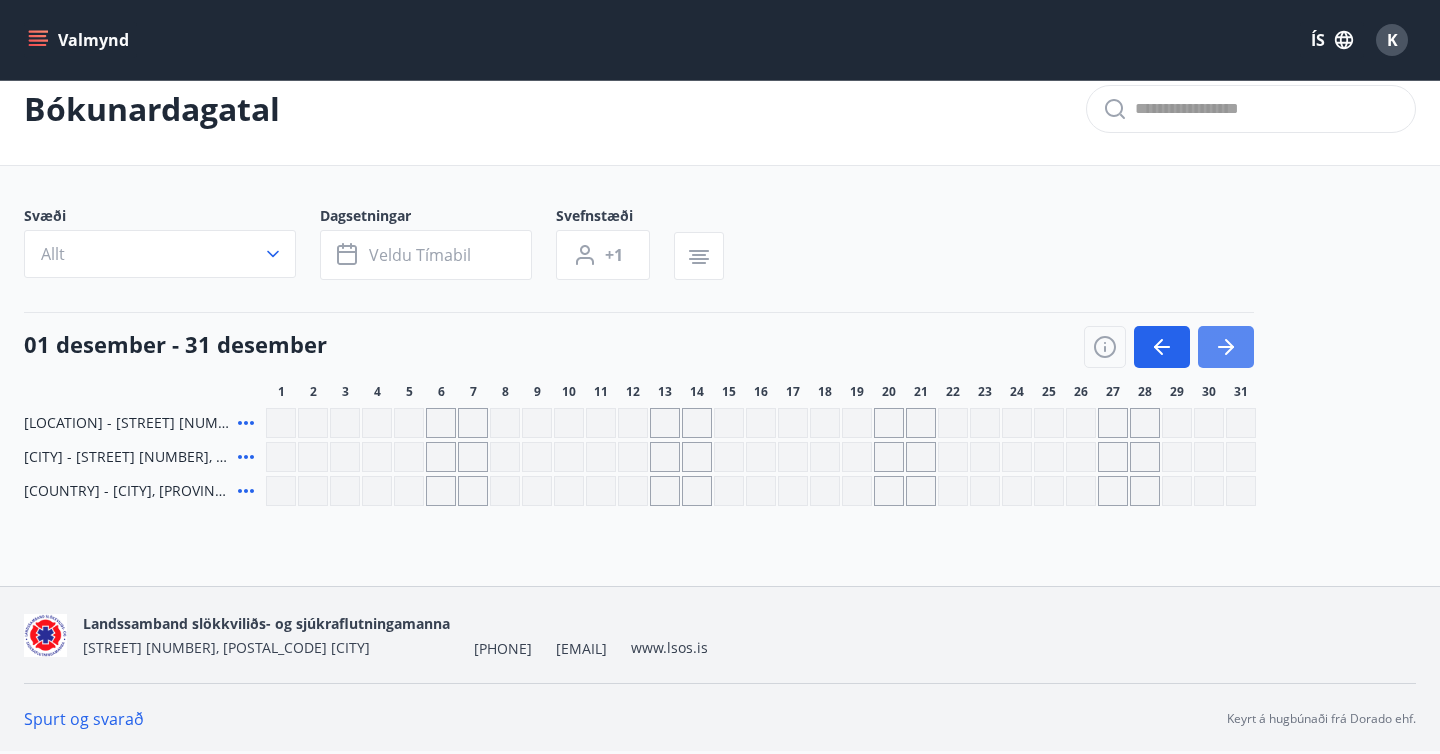 click 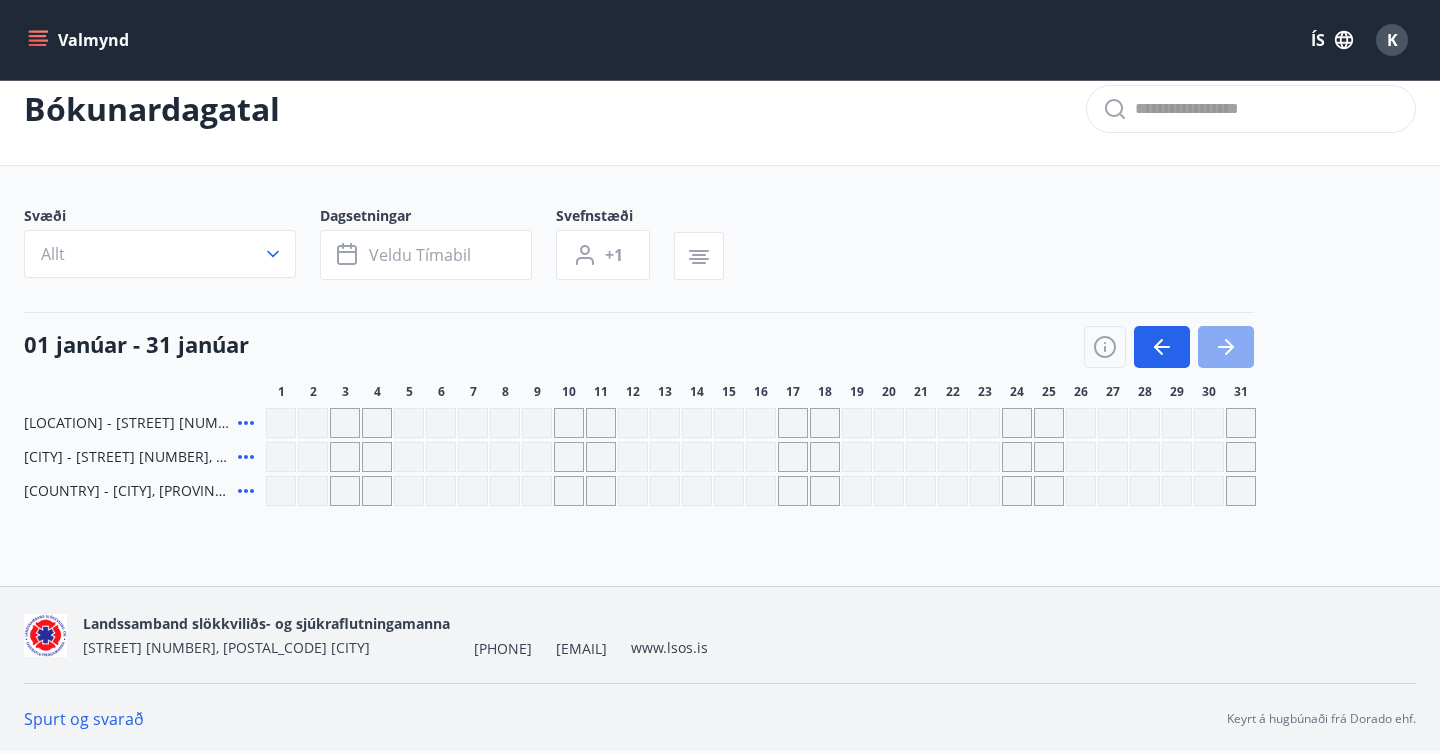 click 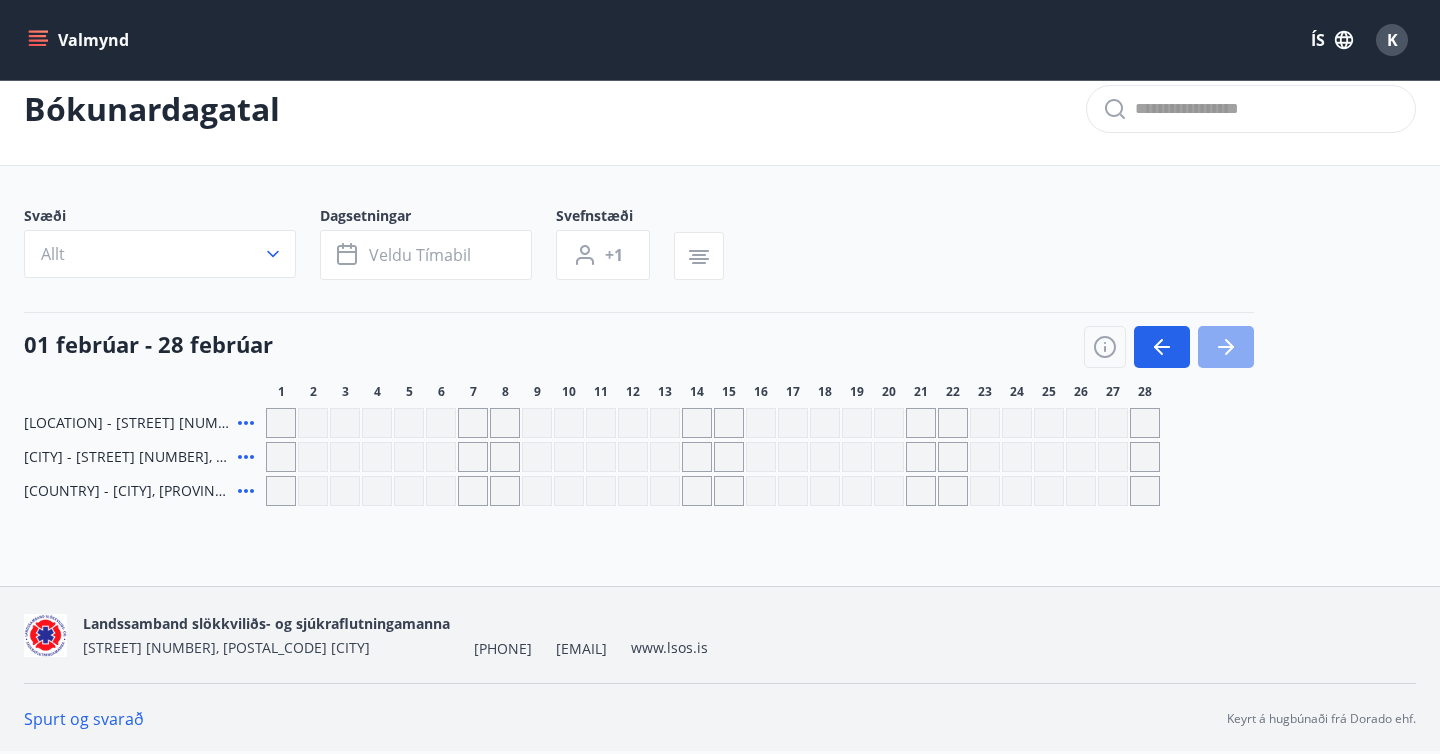 click 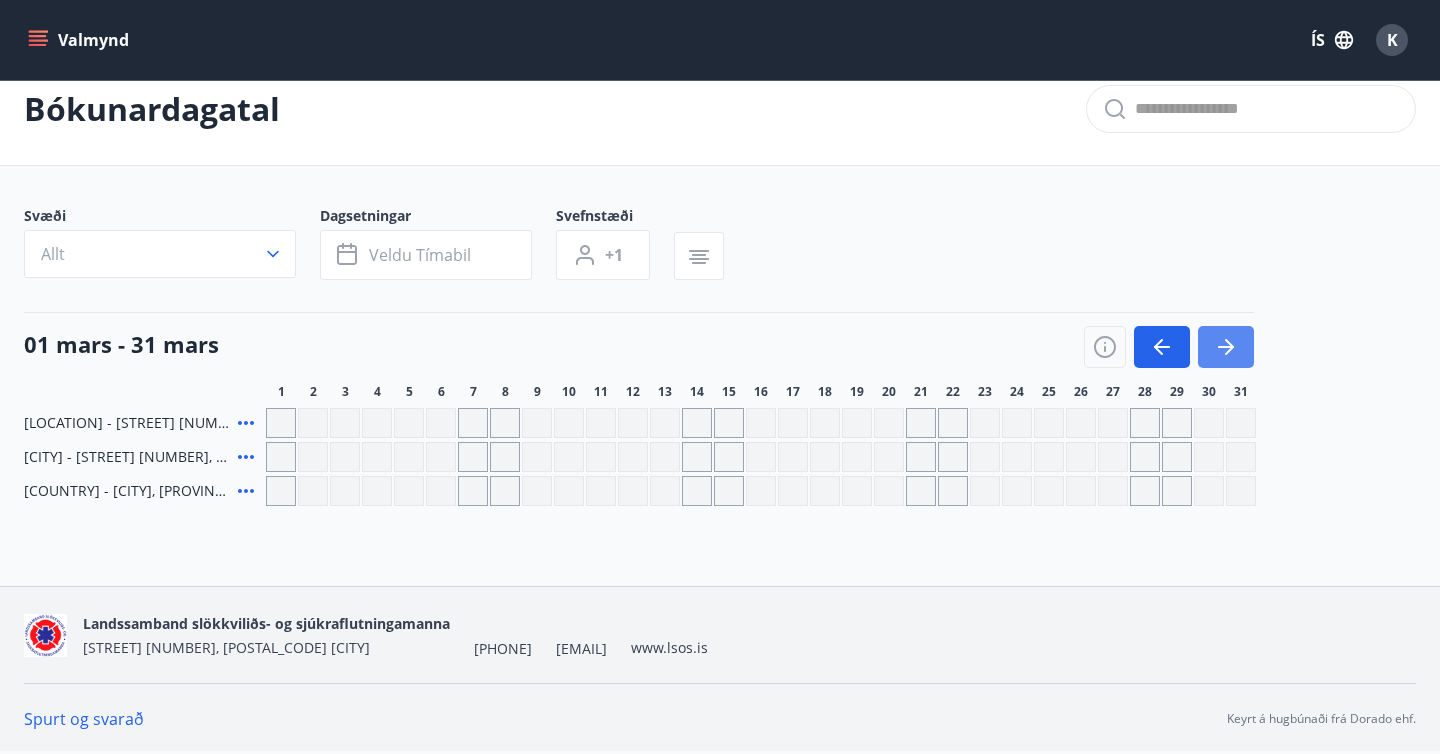 click 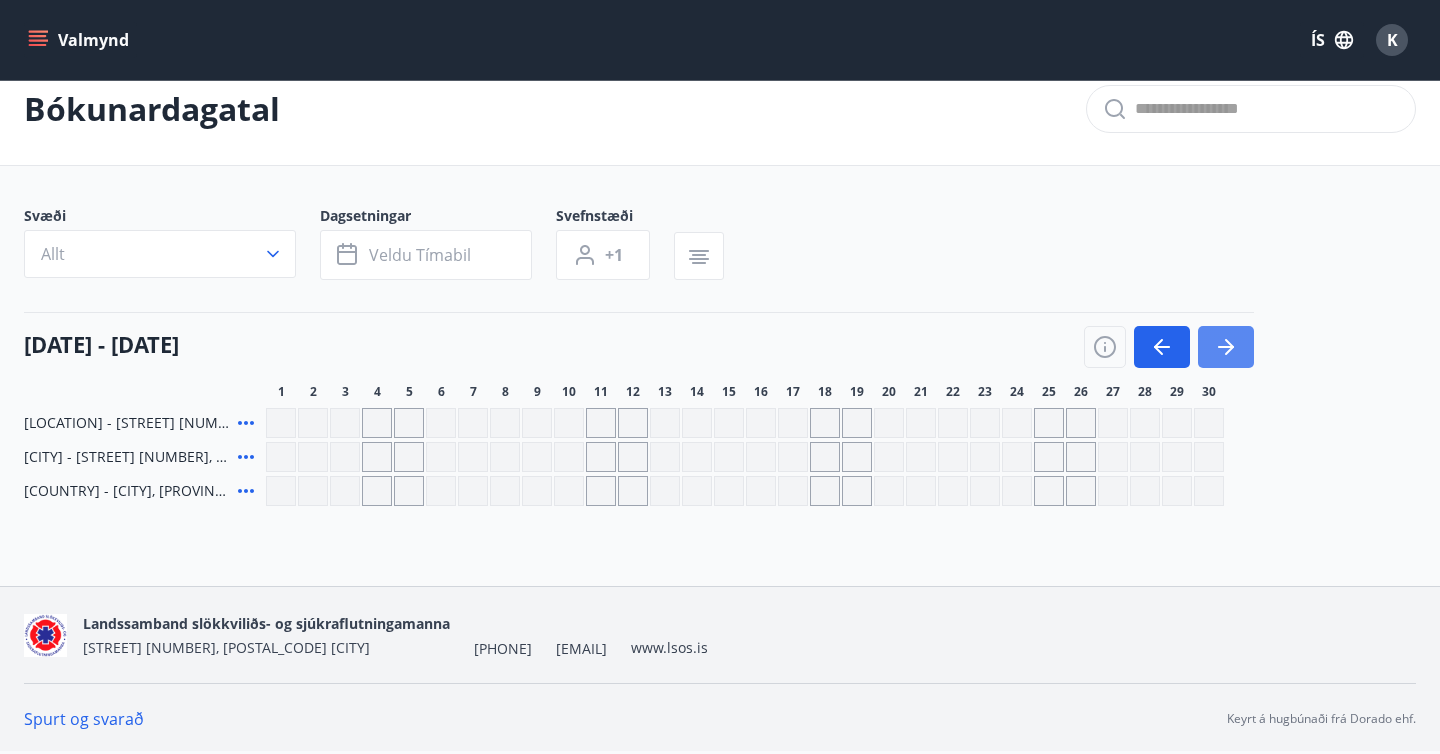 click 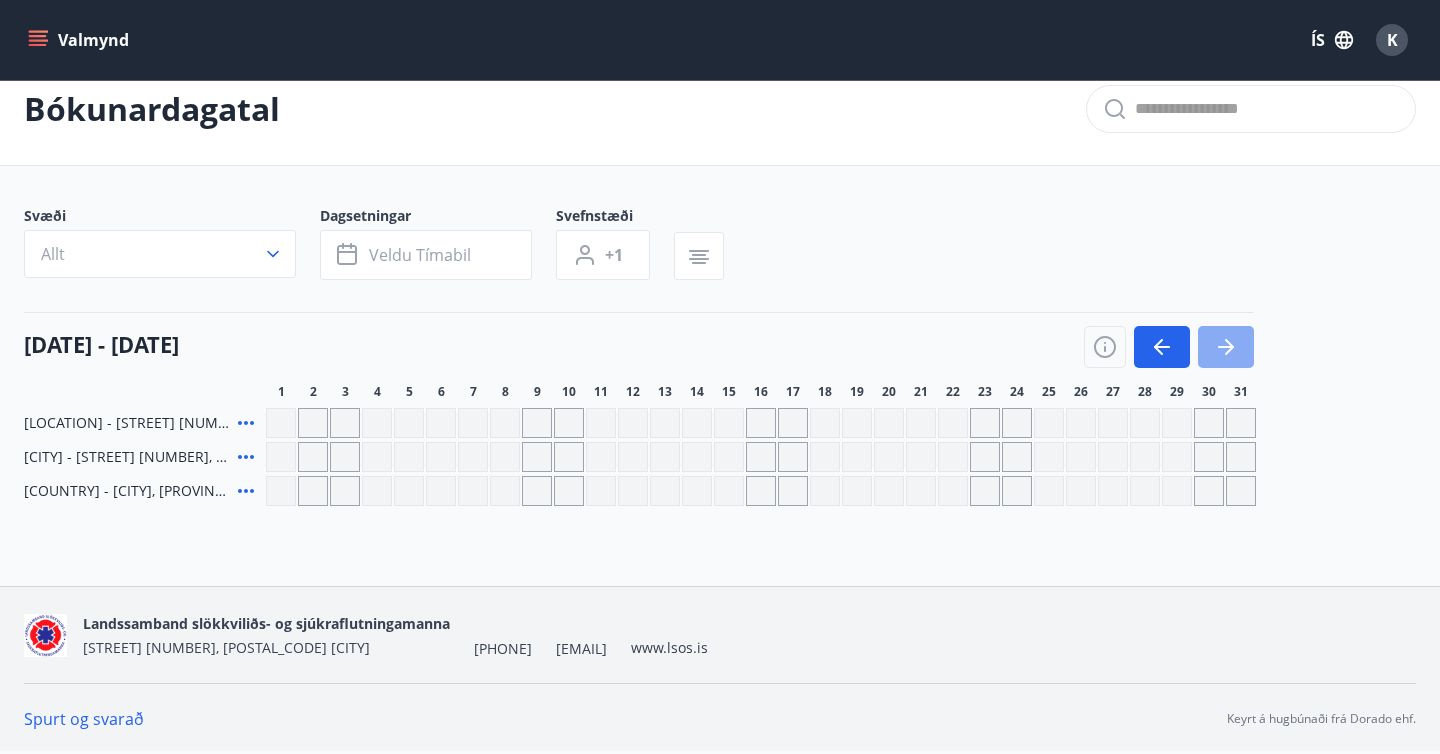click 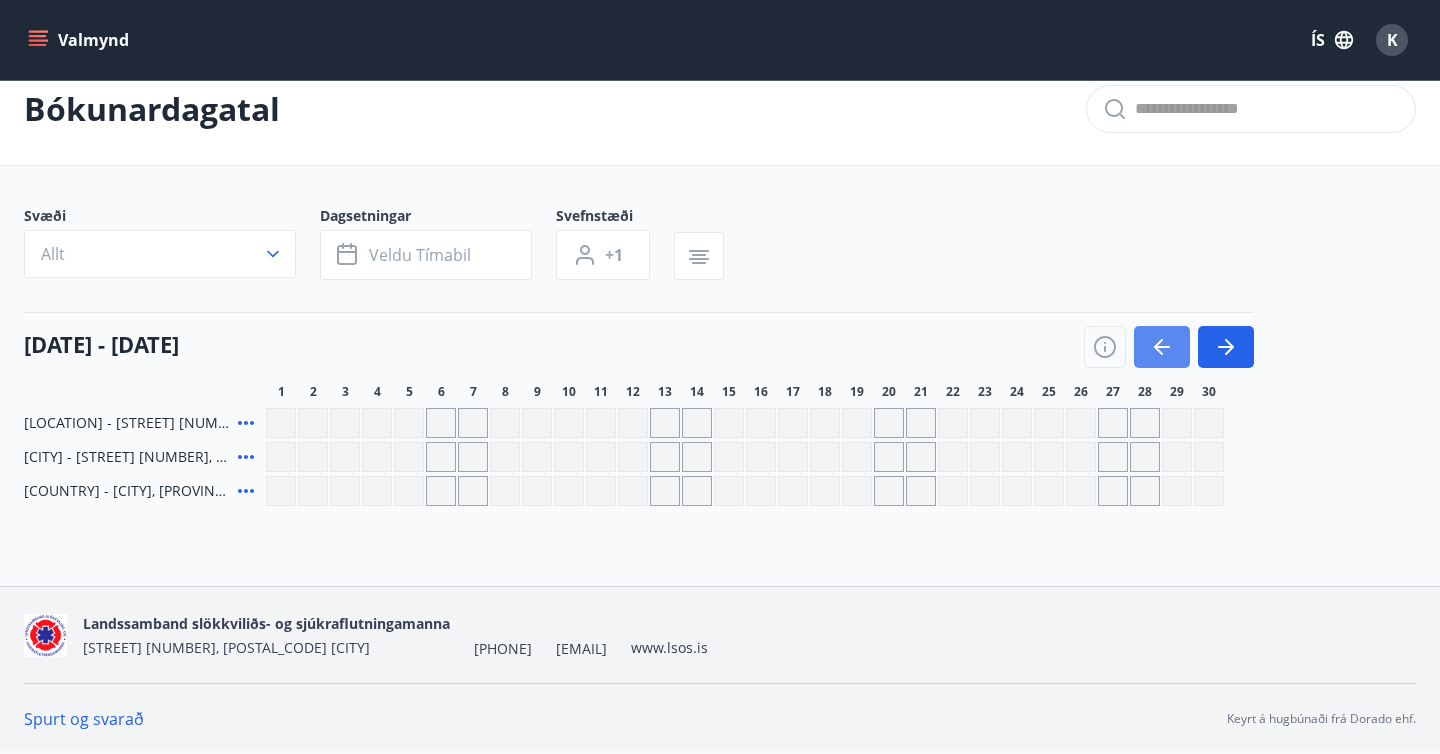 click 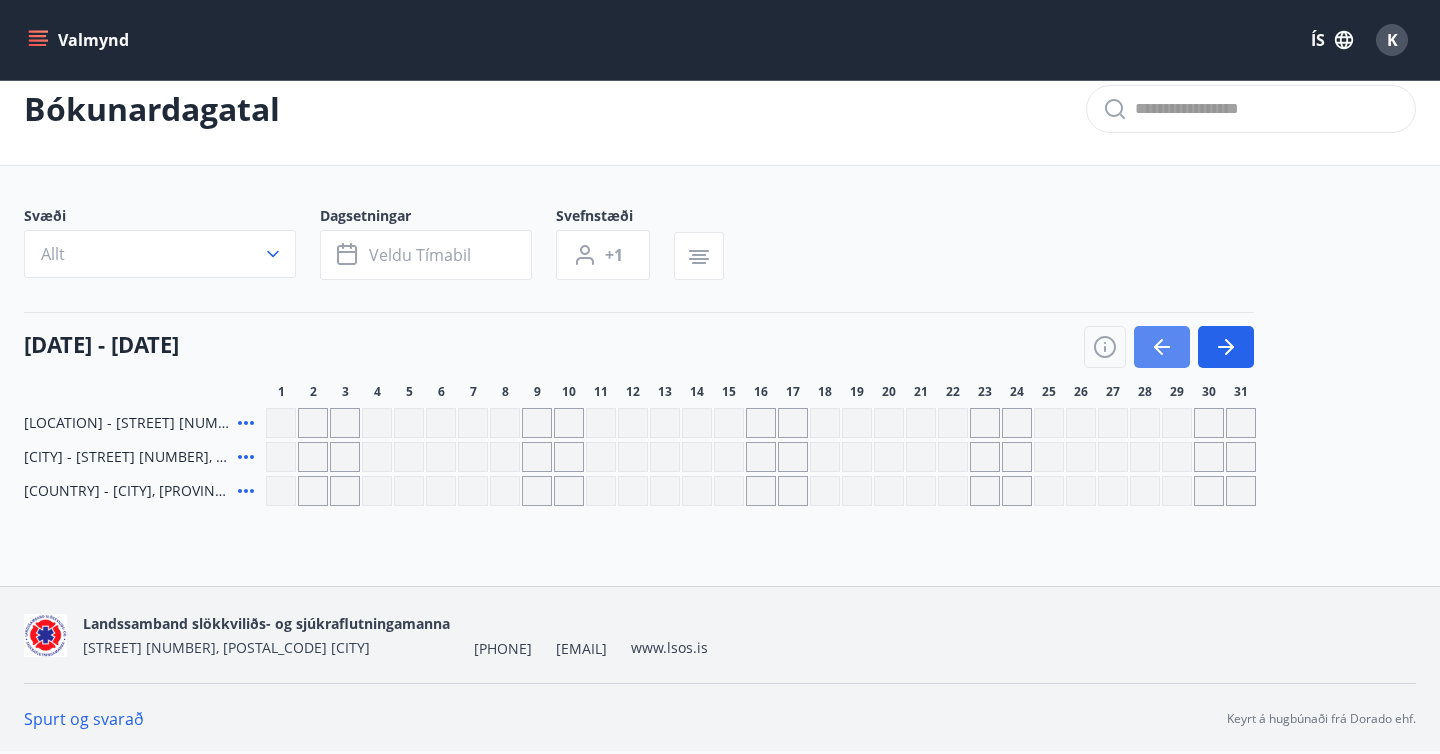 click 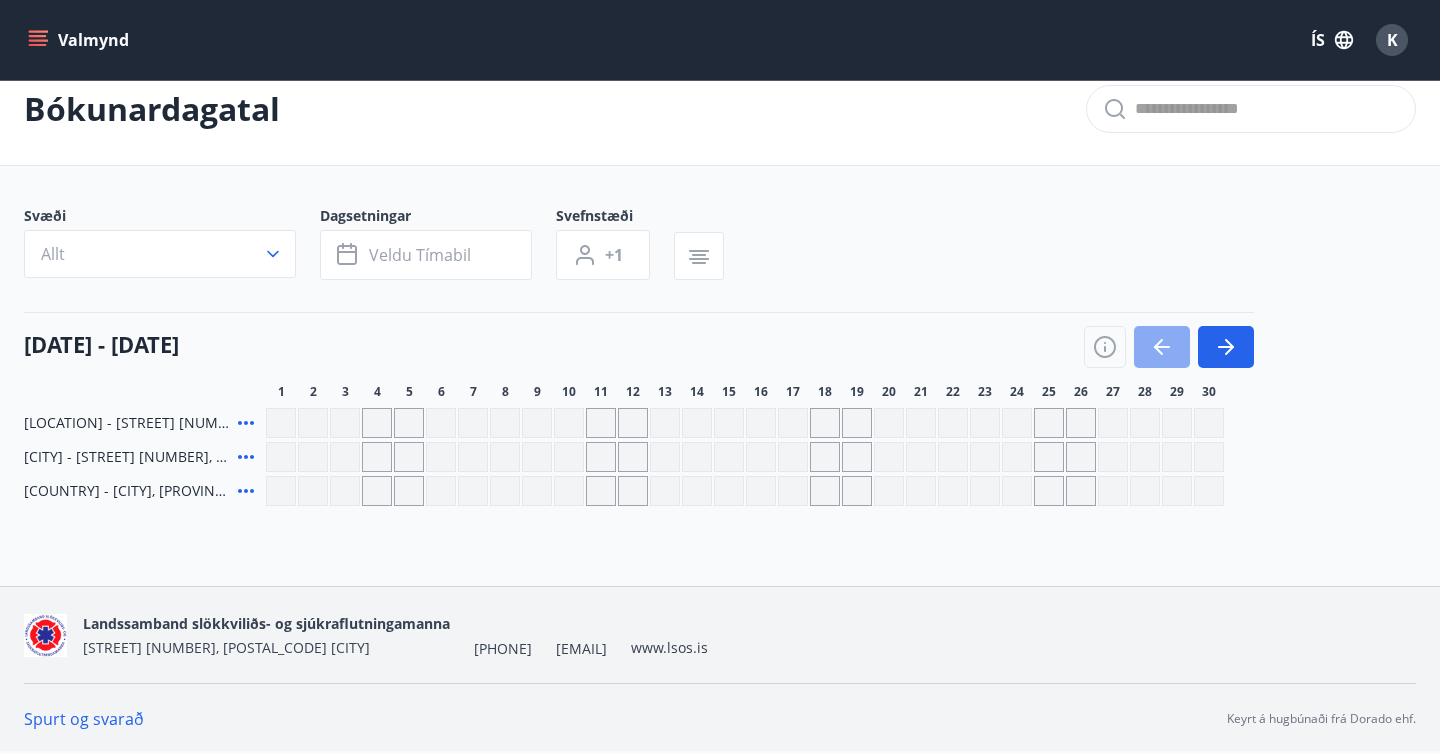 click 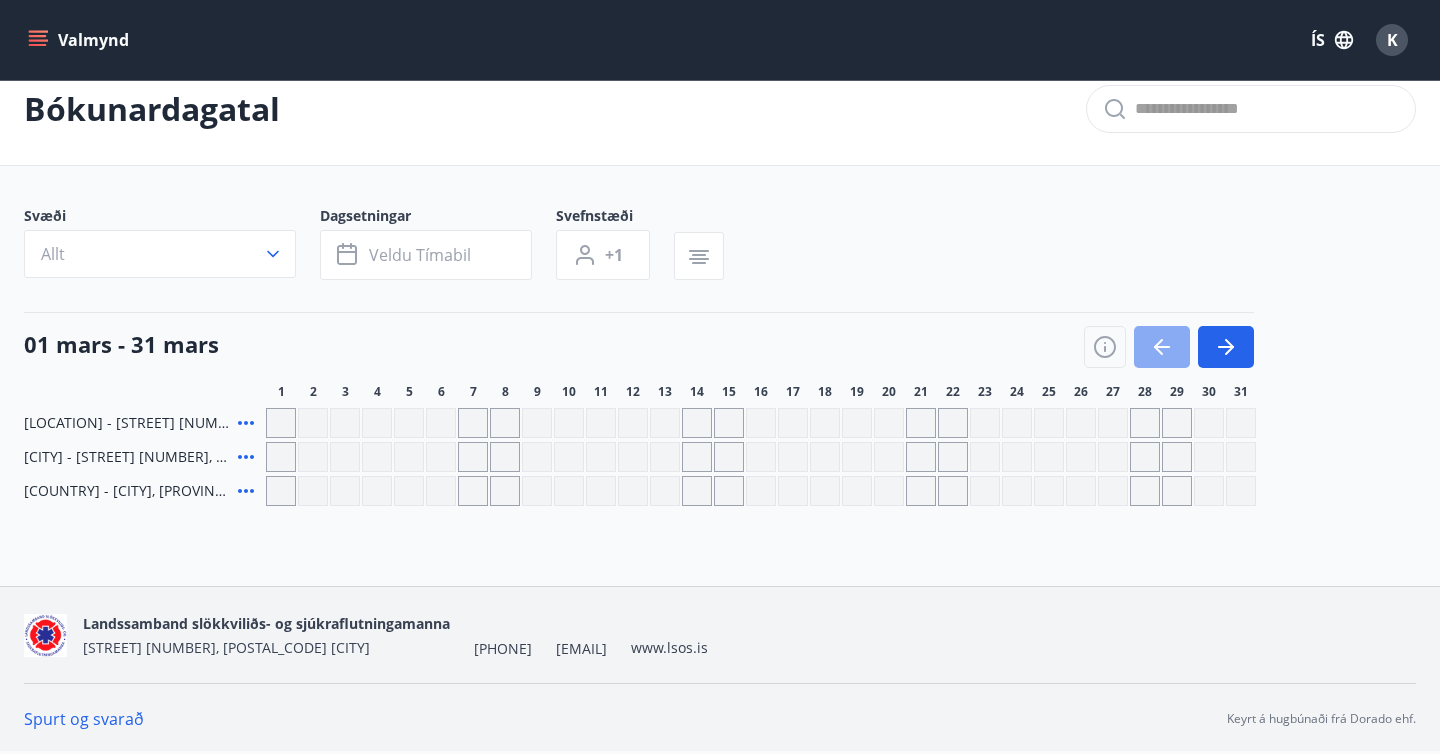 click 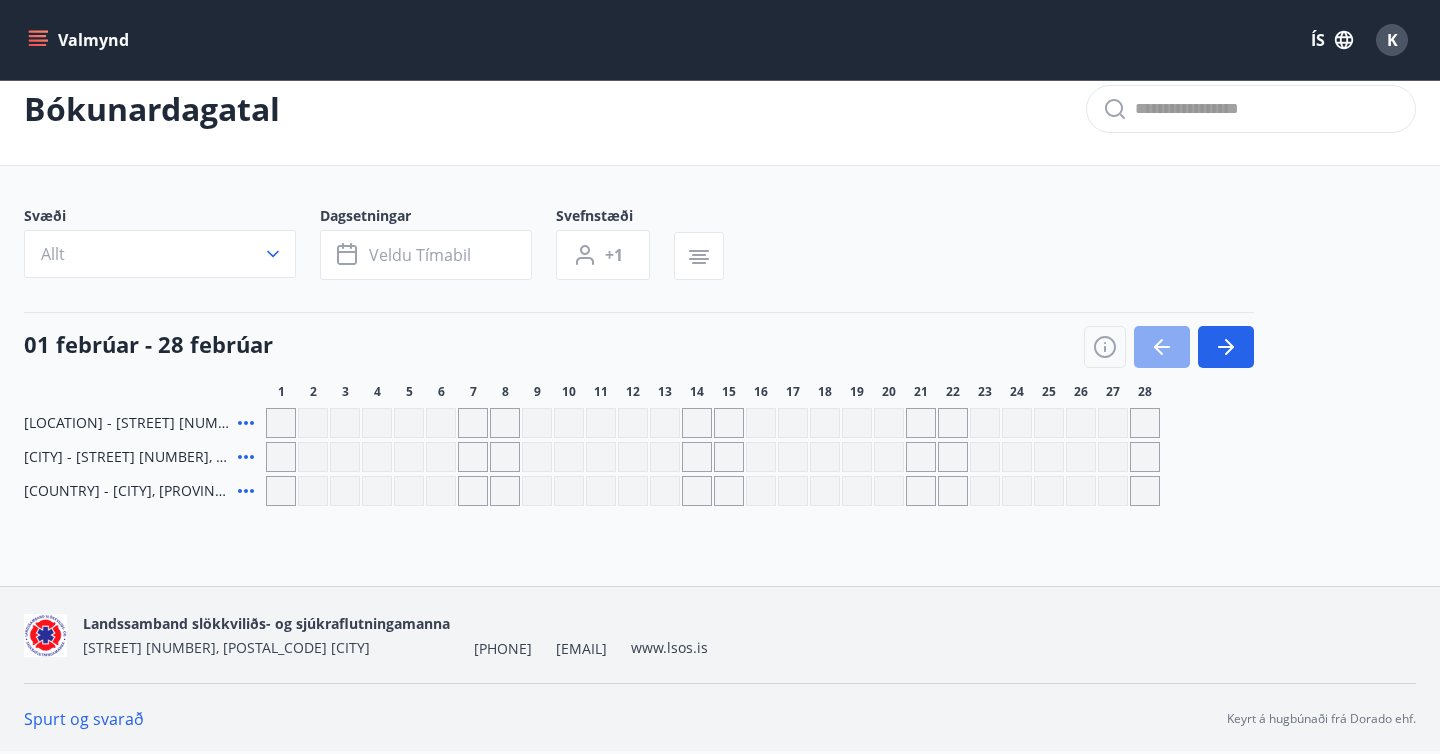 click 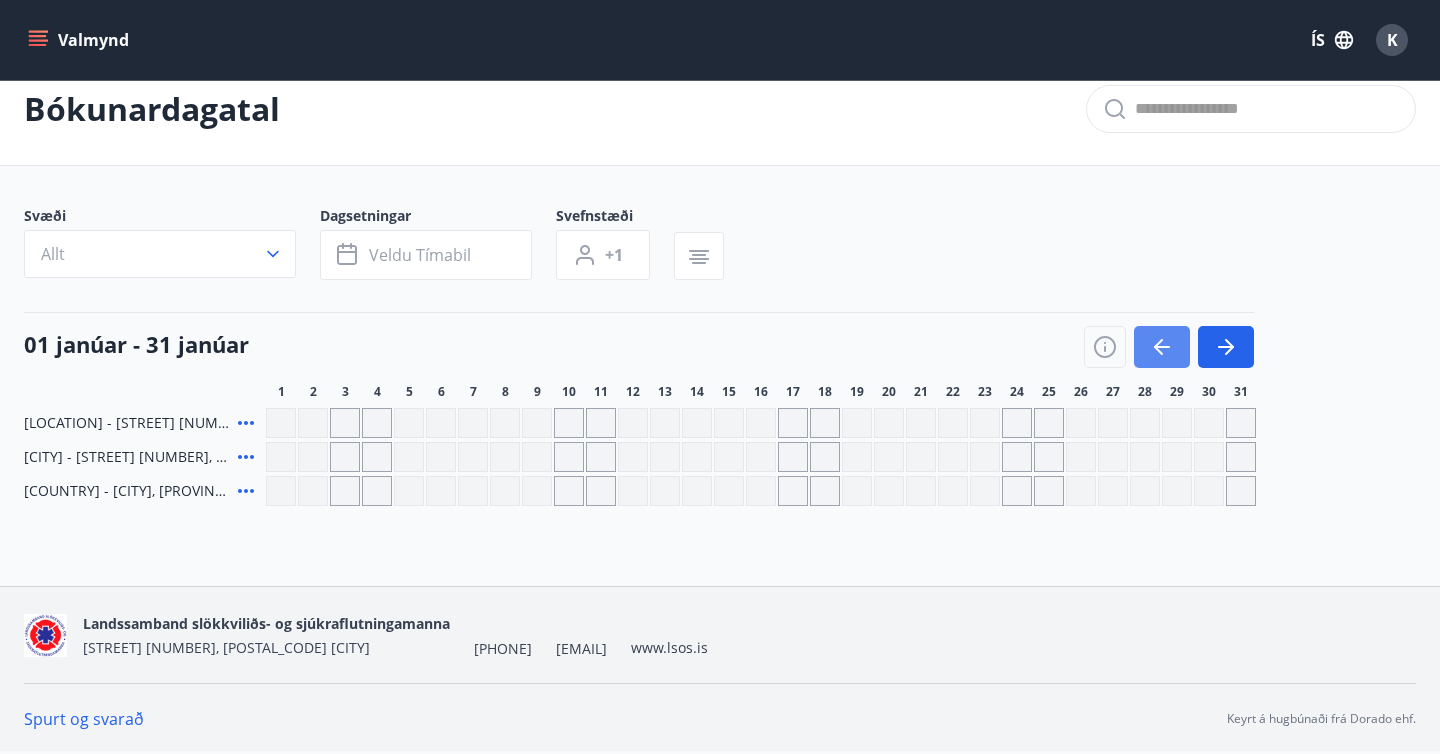 click 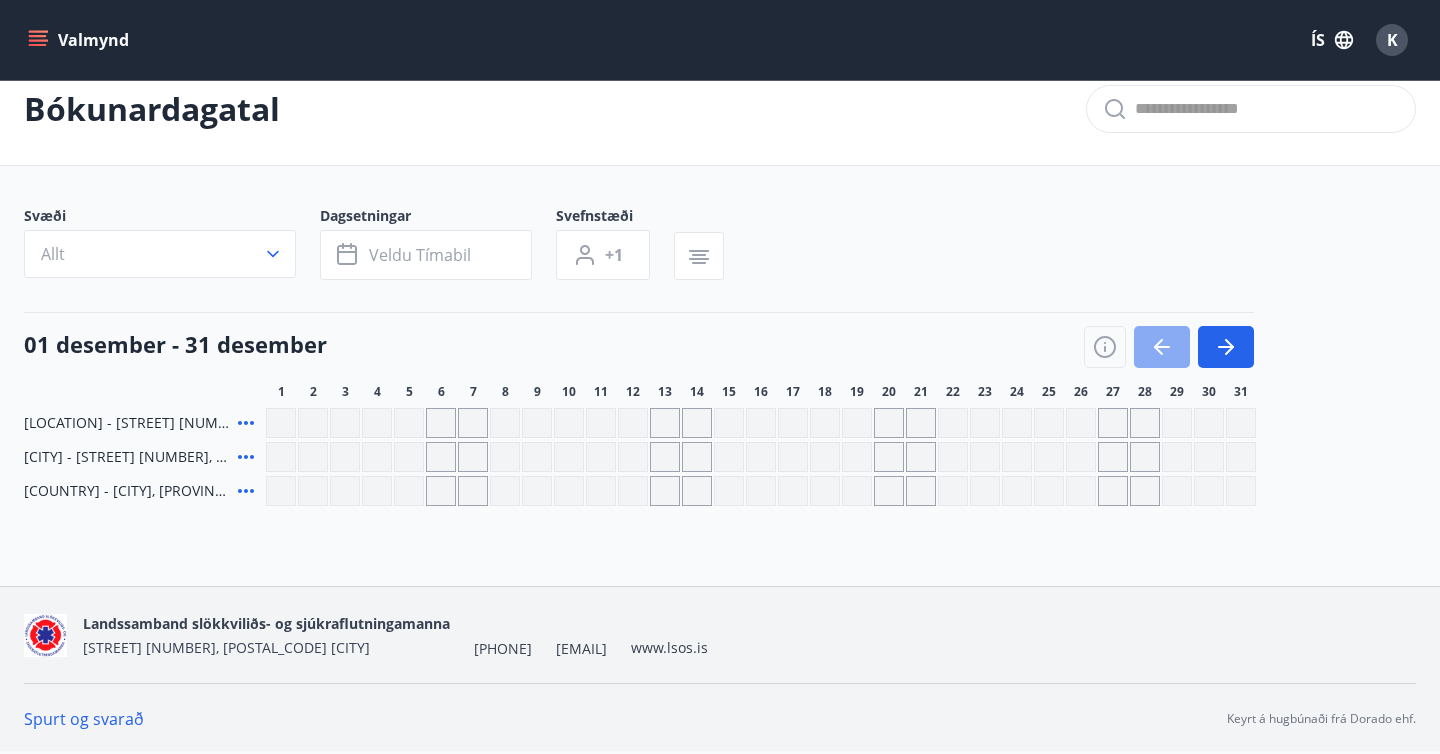 click 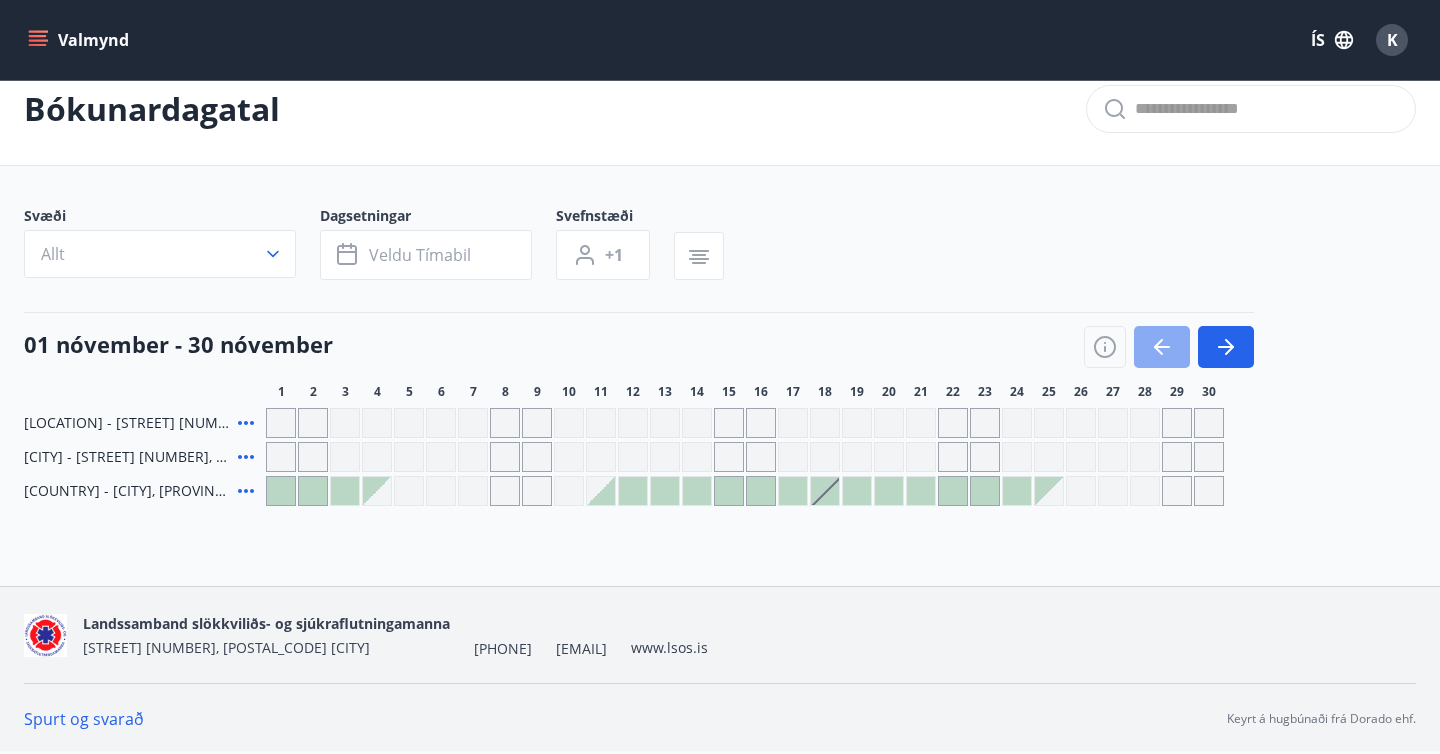 click 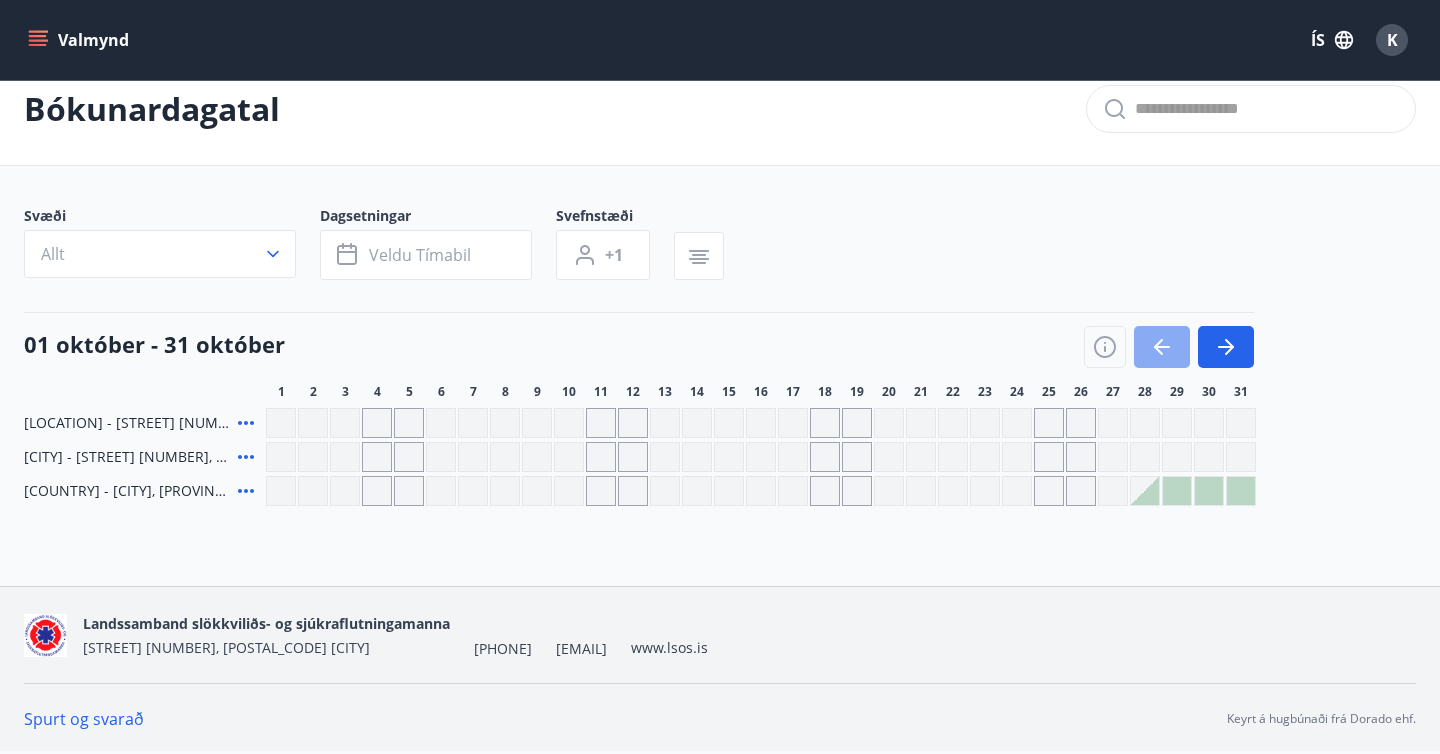 click 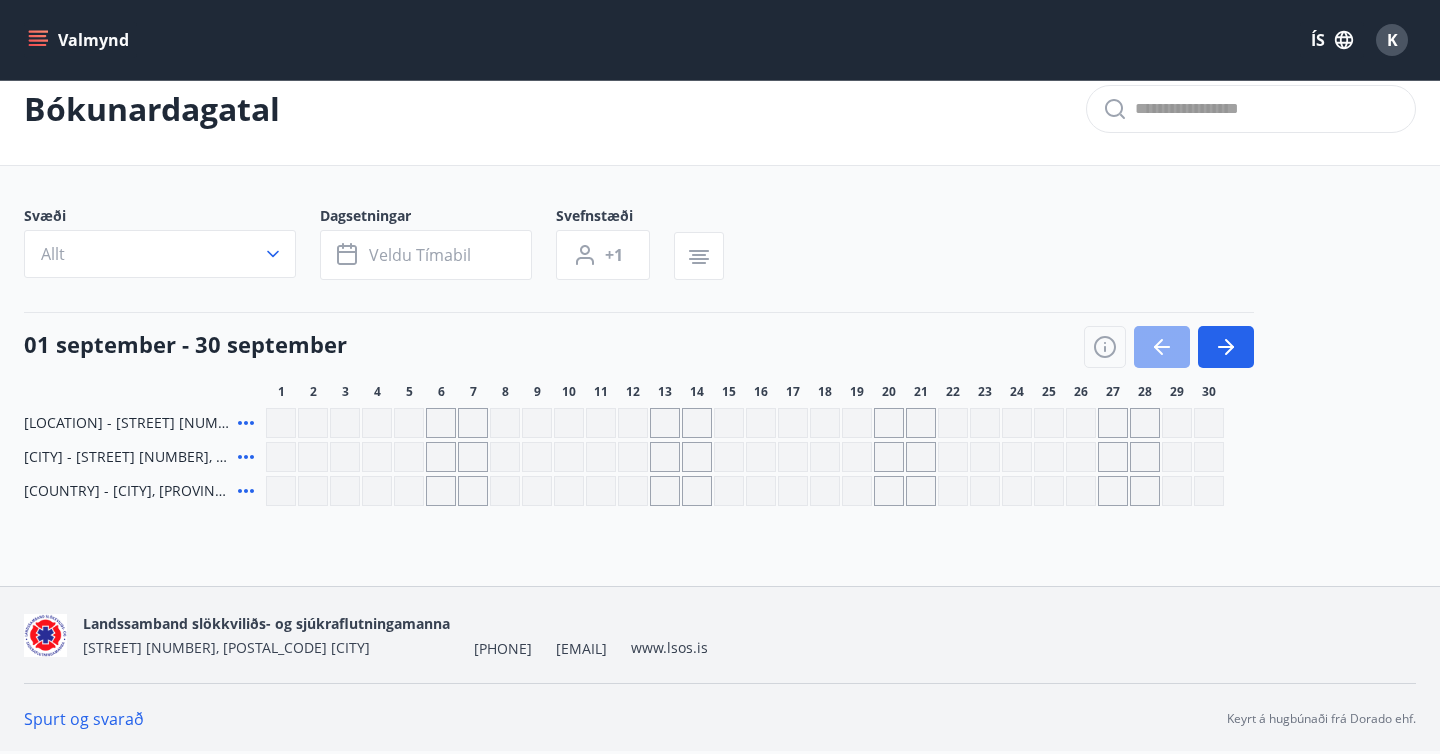 click at bounding box center [1162, 347] 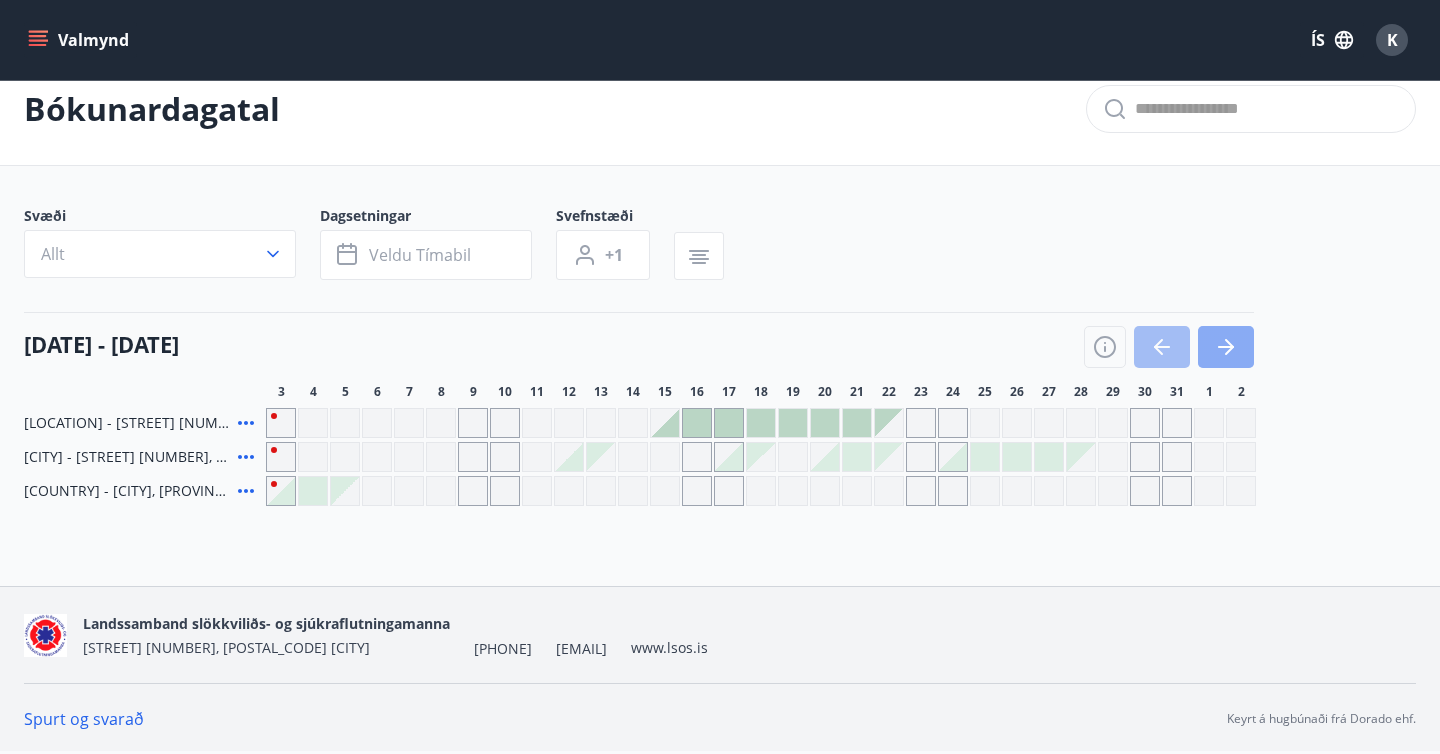 click 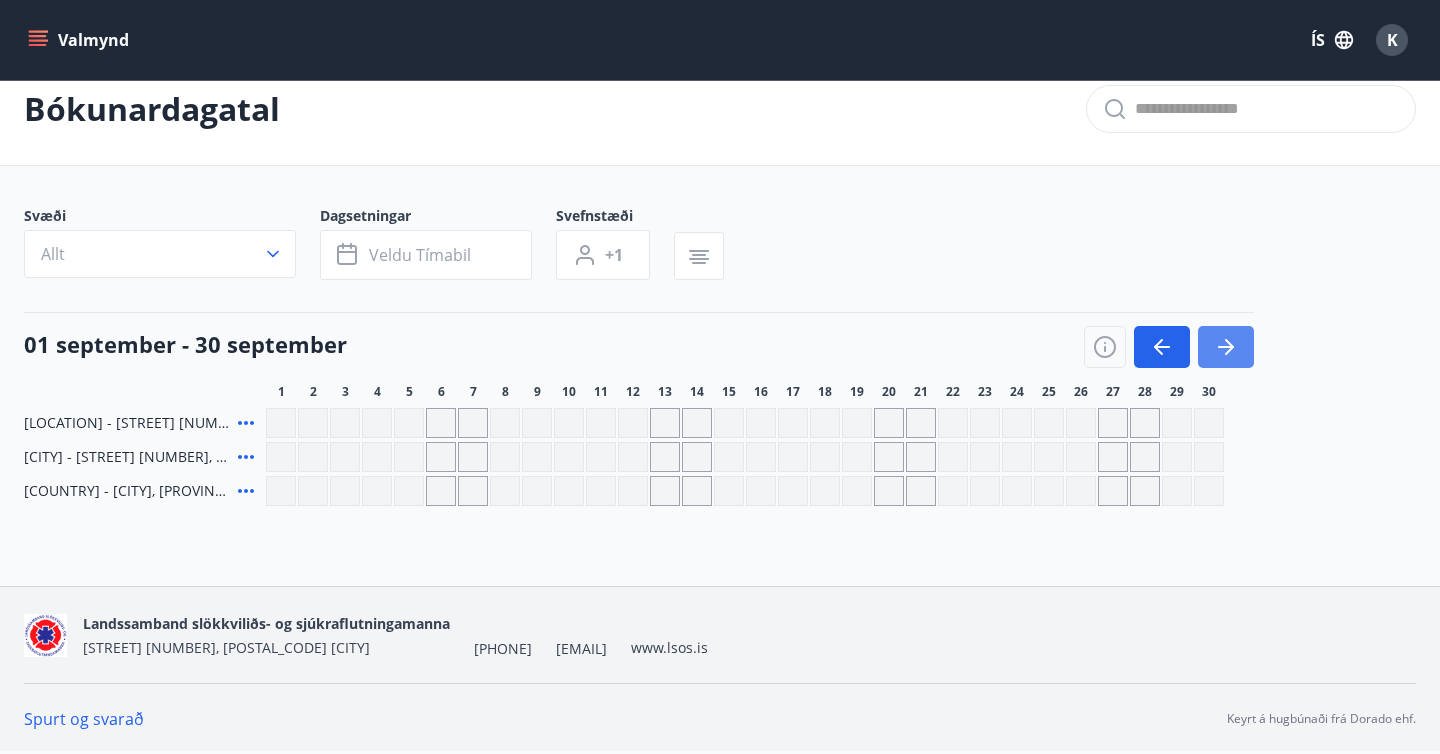 click 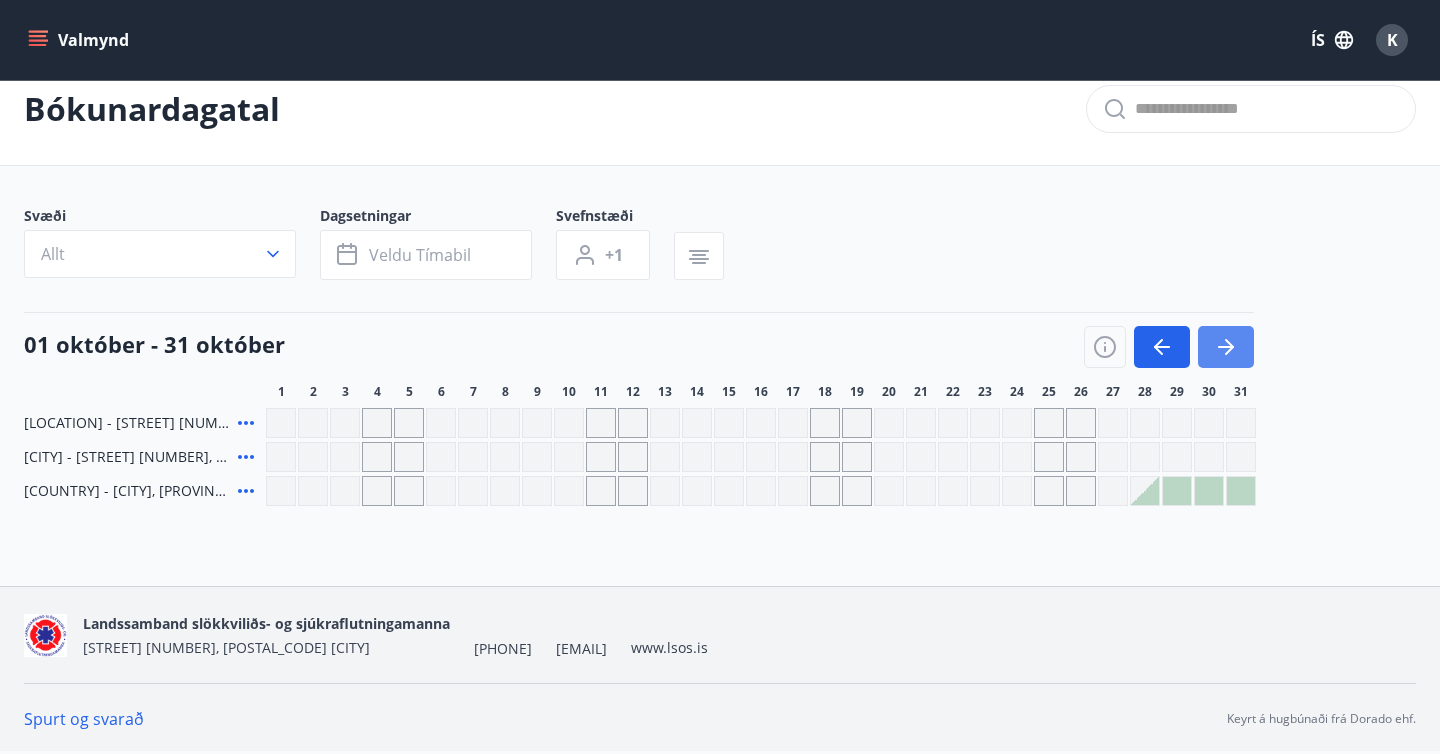 click 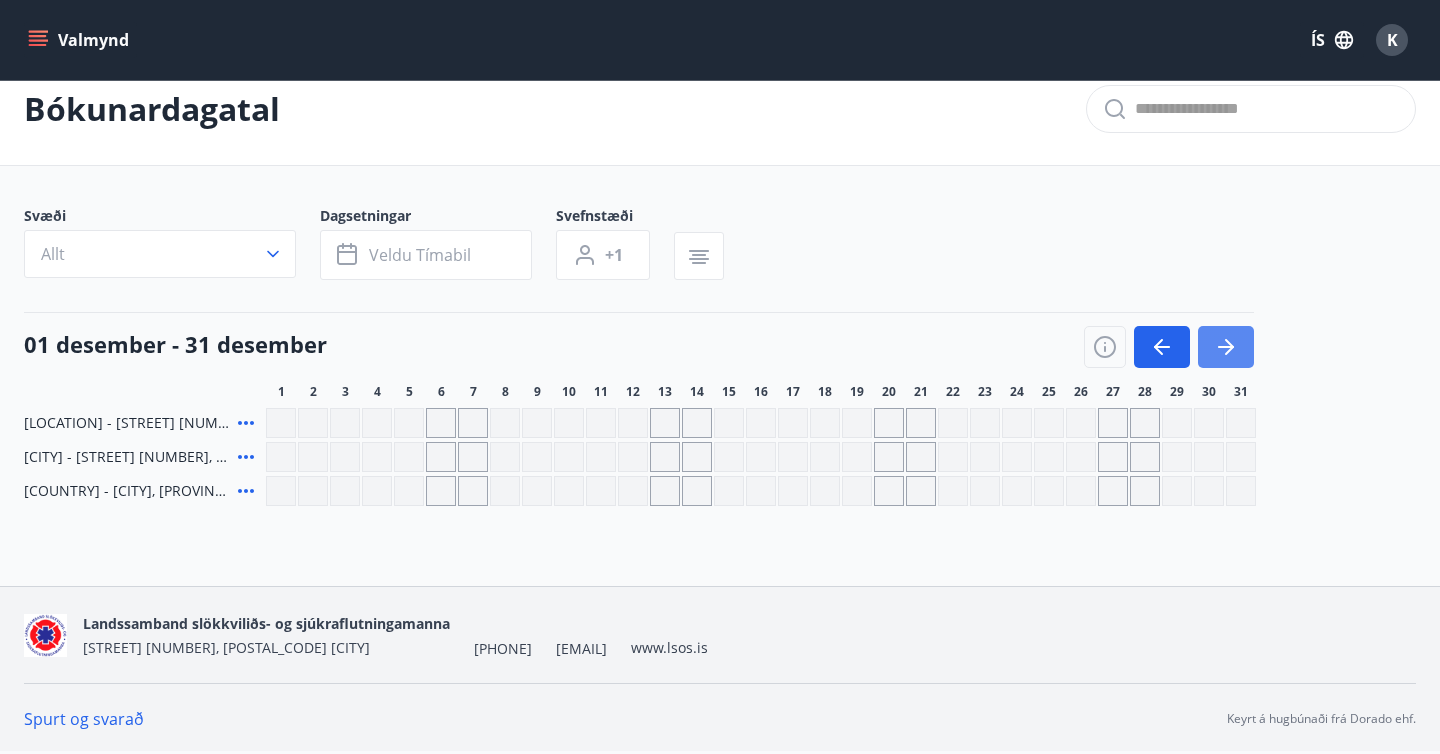 click 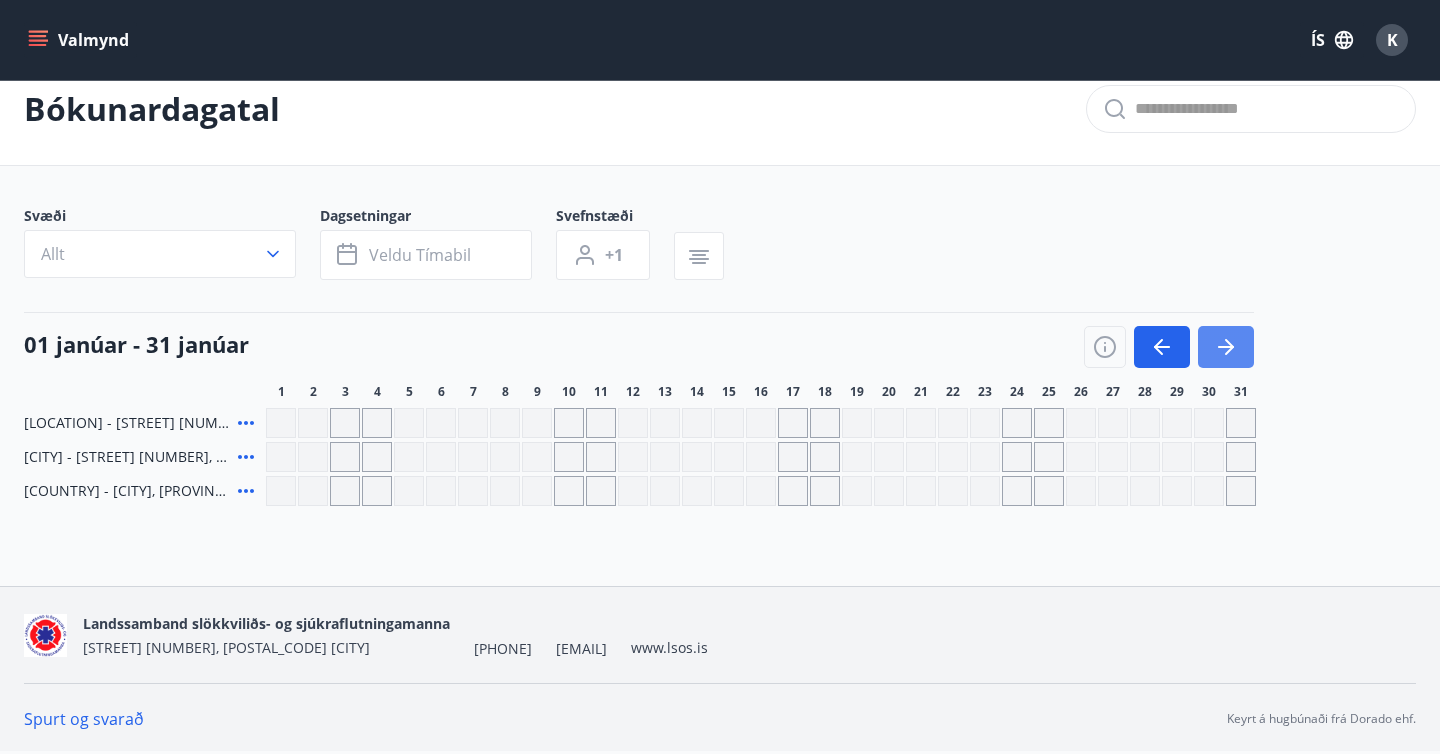 click 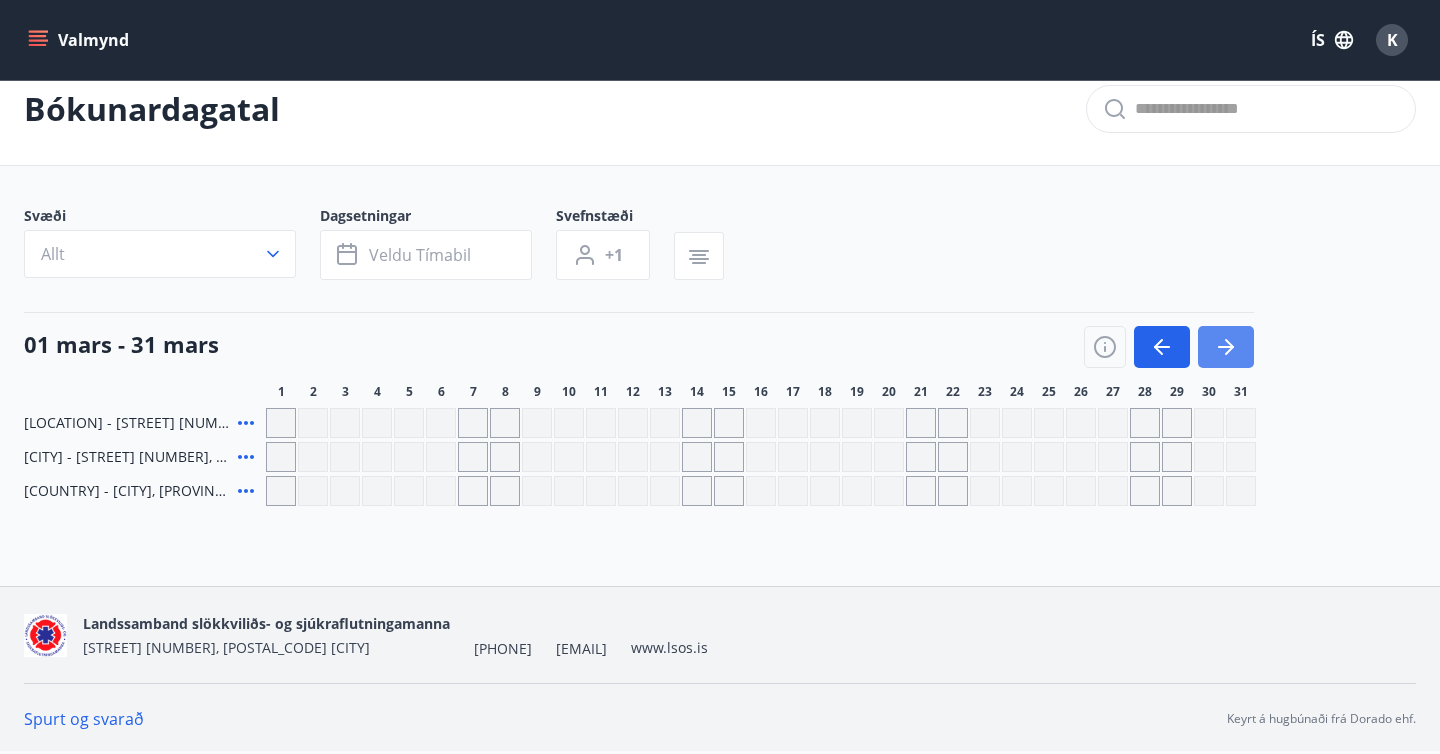 click 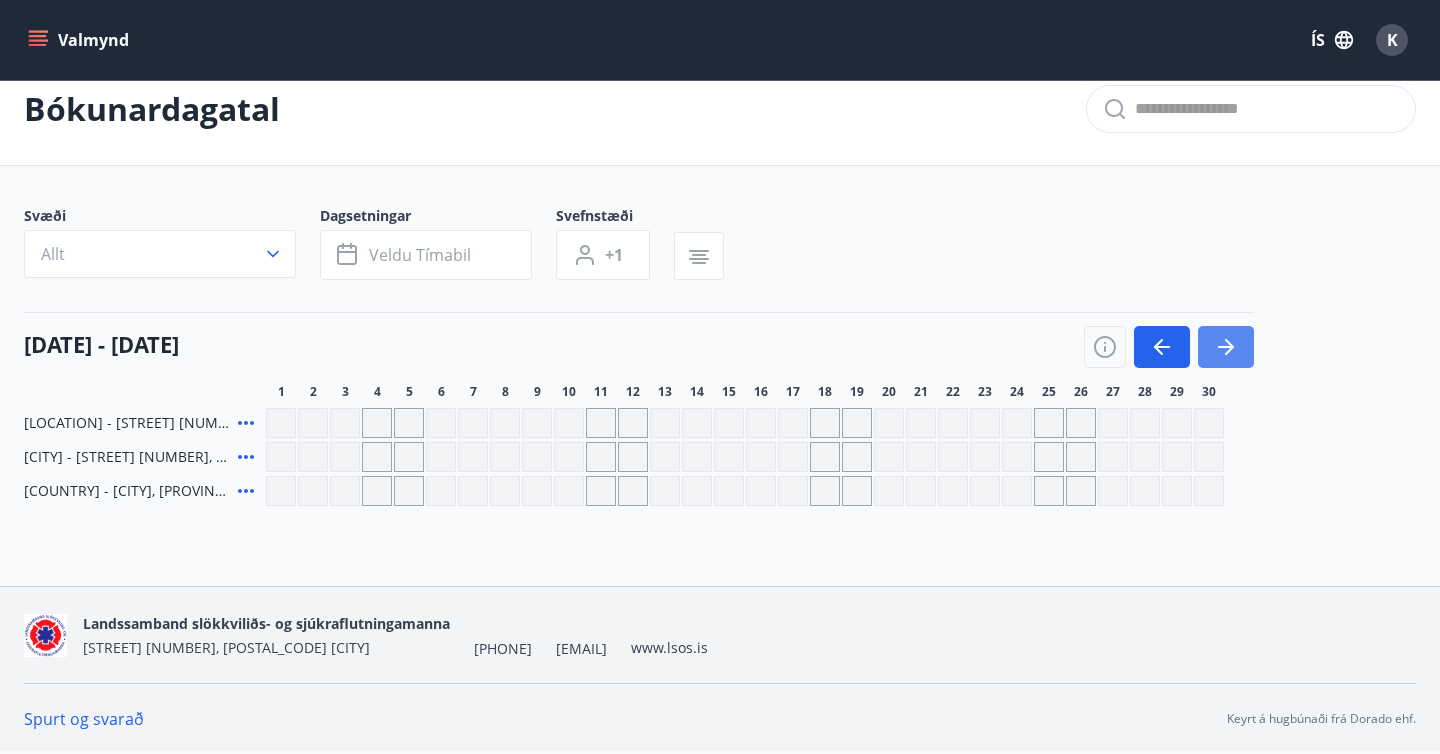 click 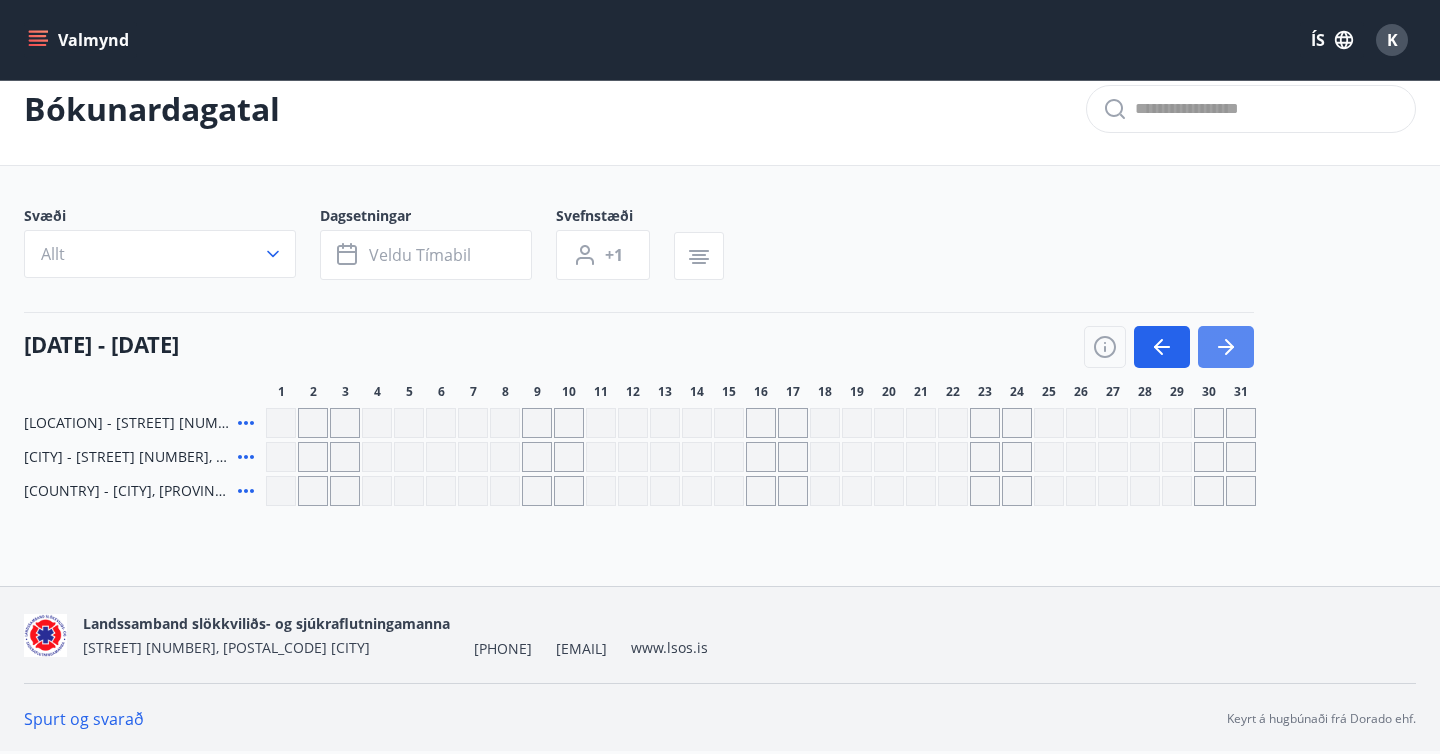 click 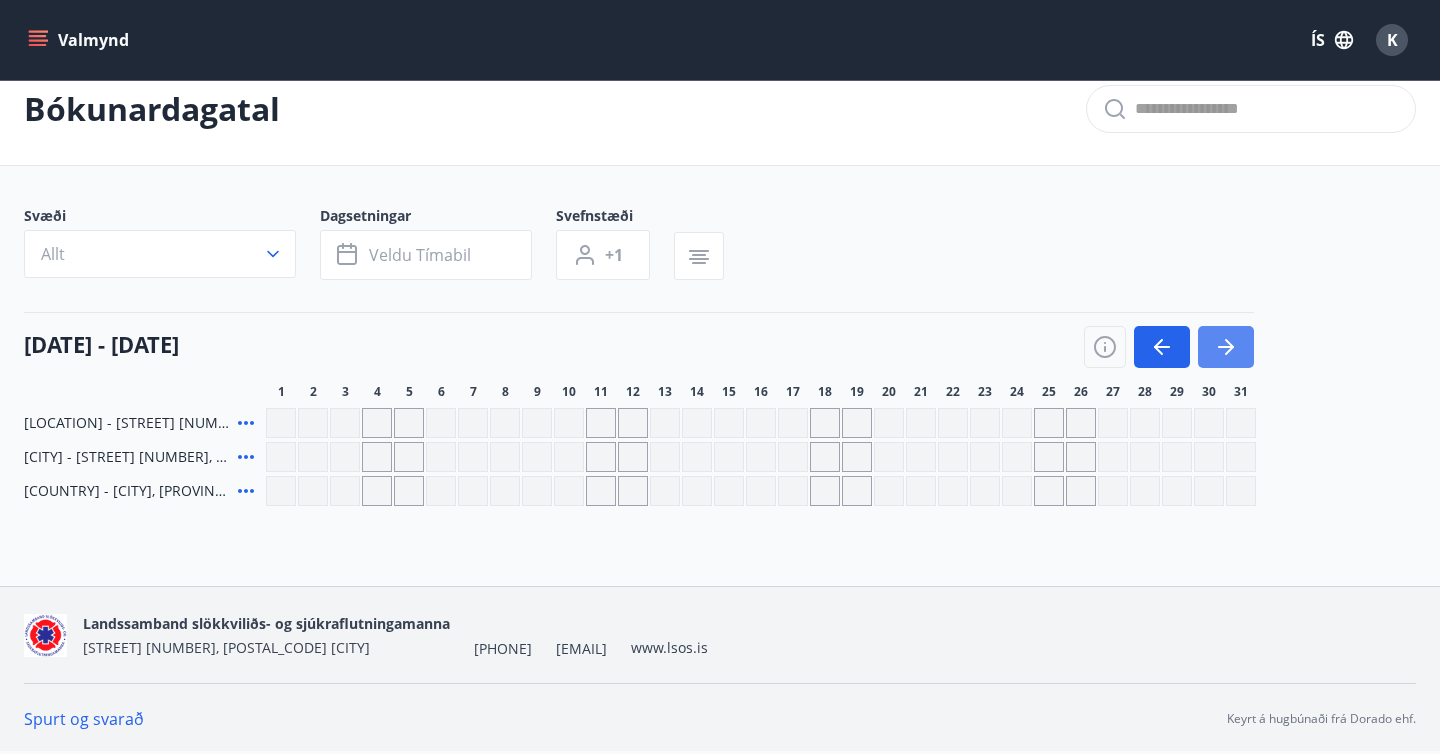 click 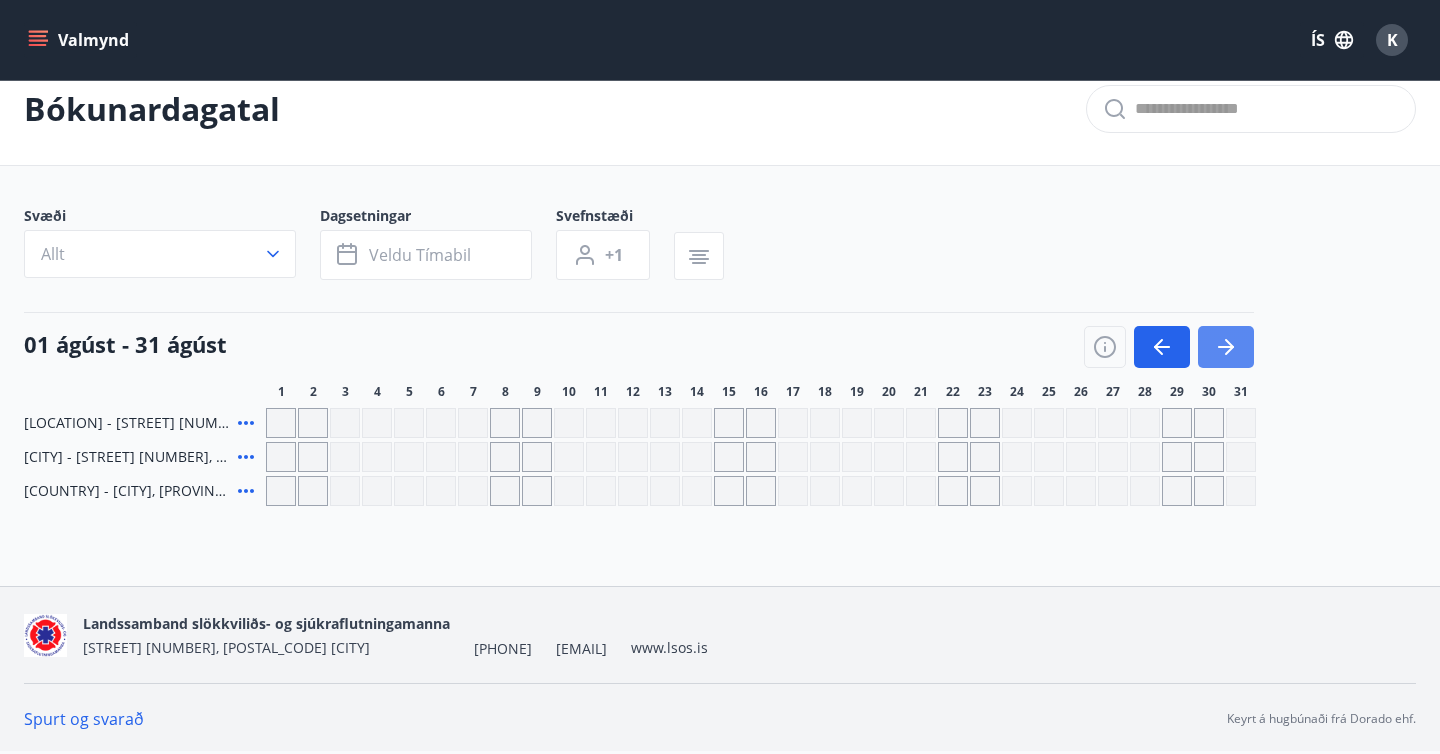 click 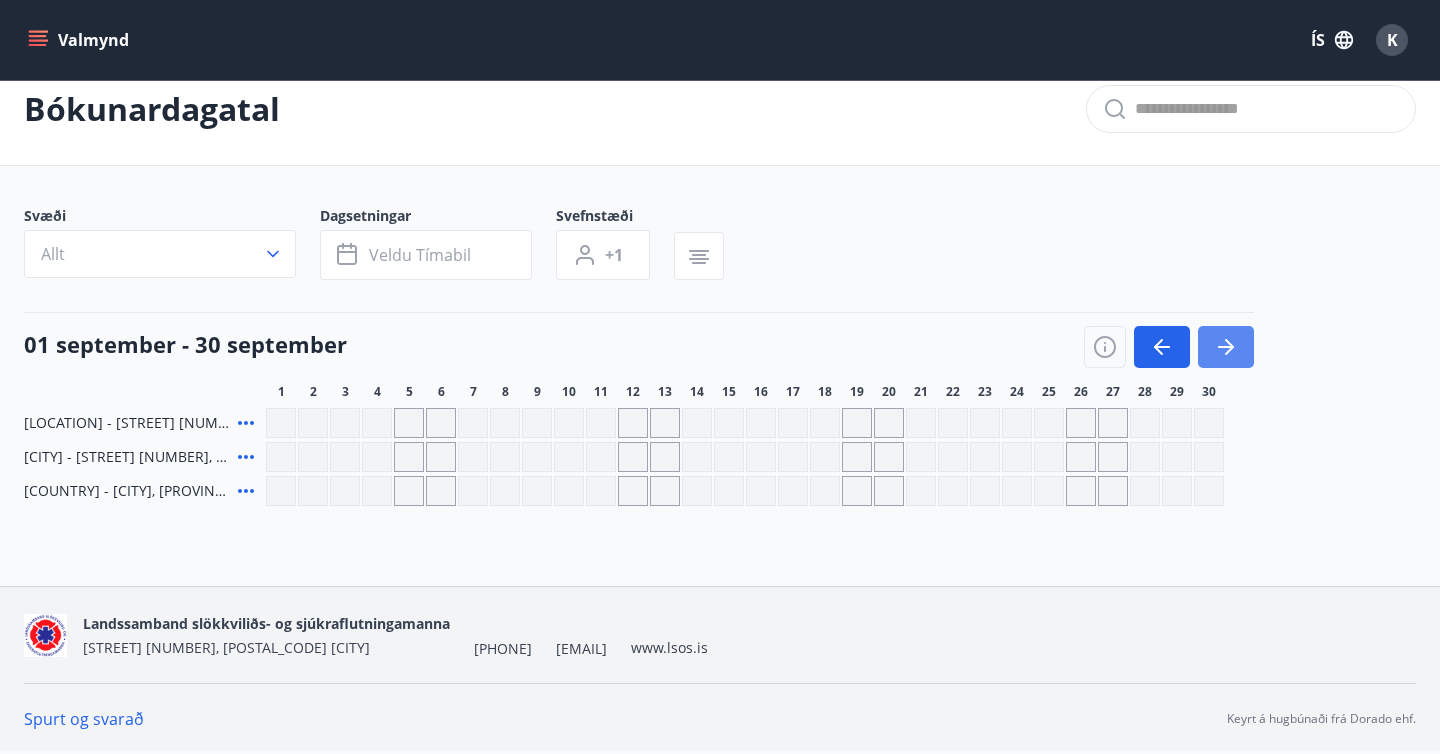 click 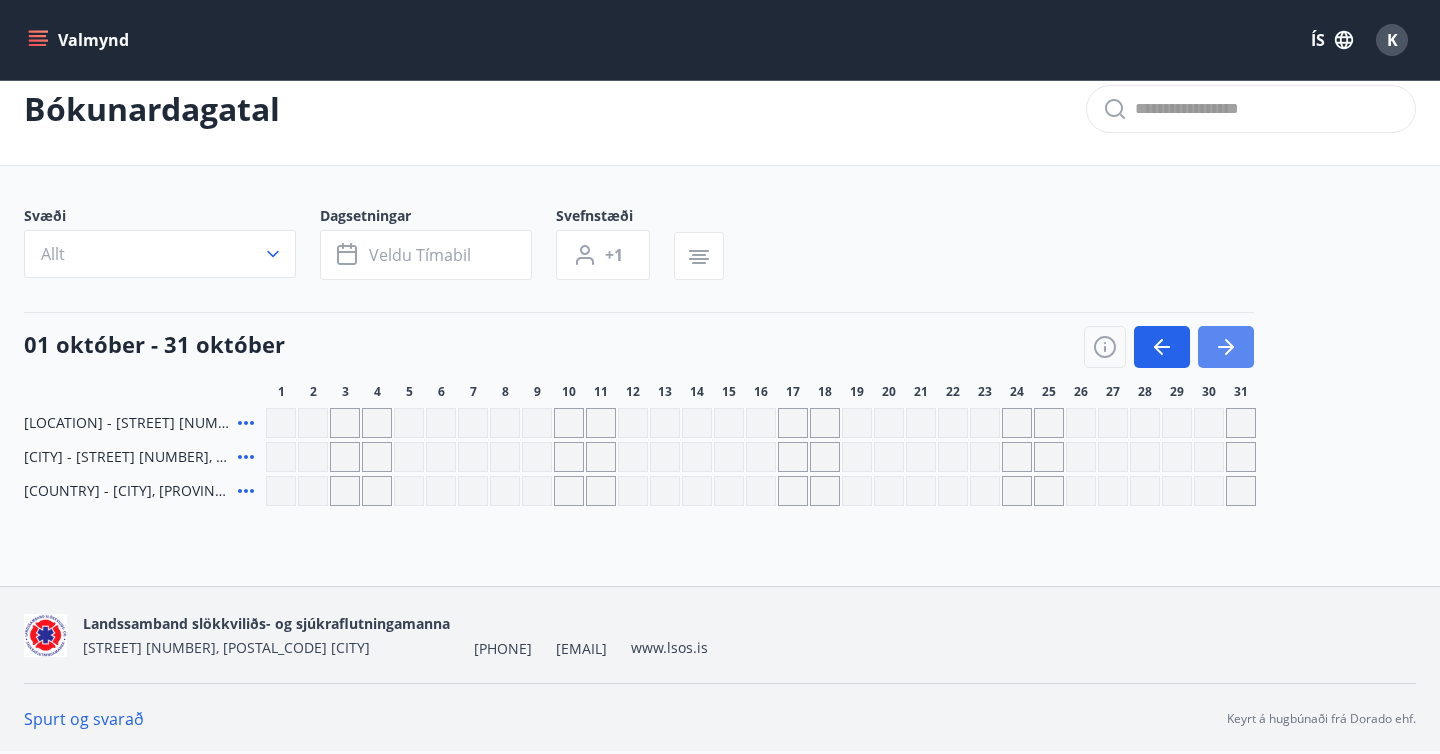 click 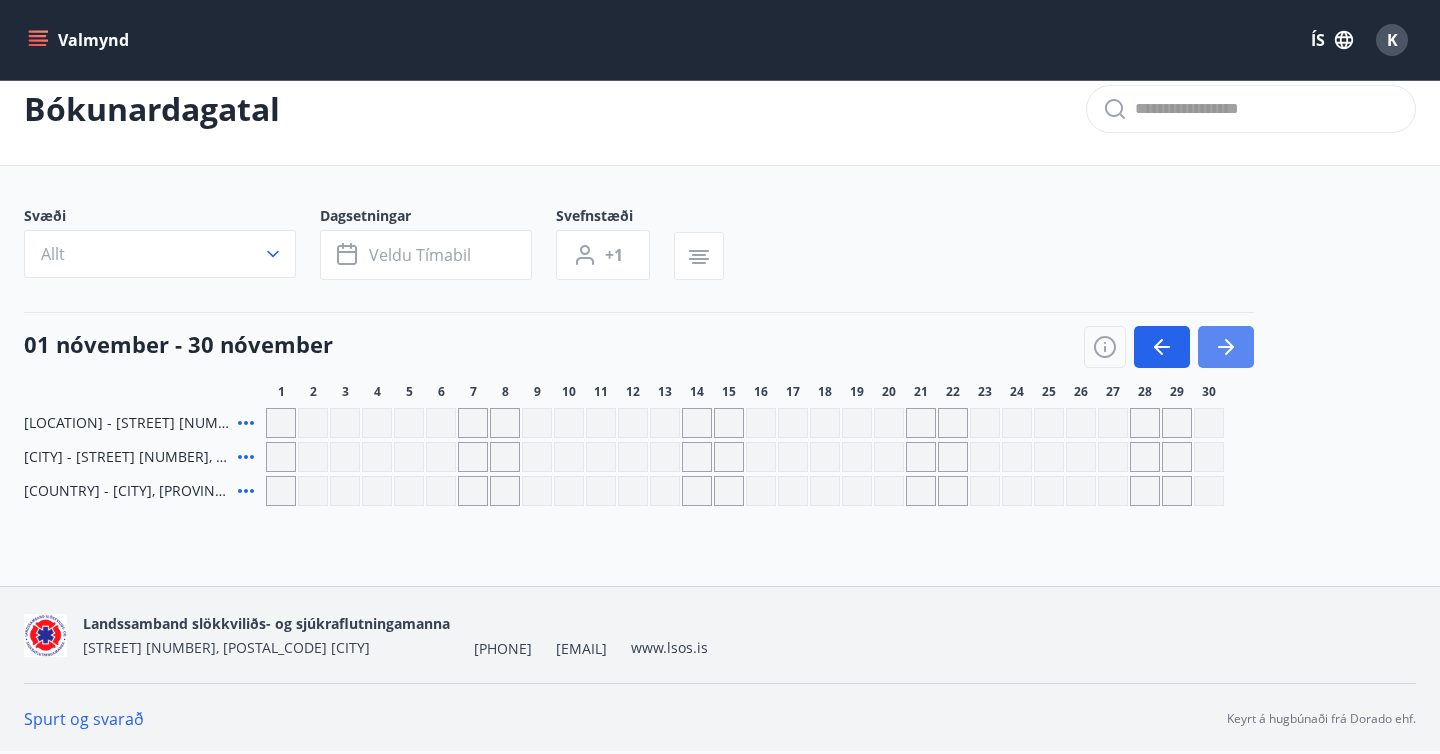 click 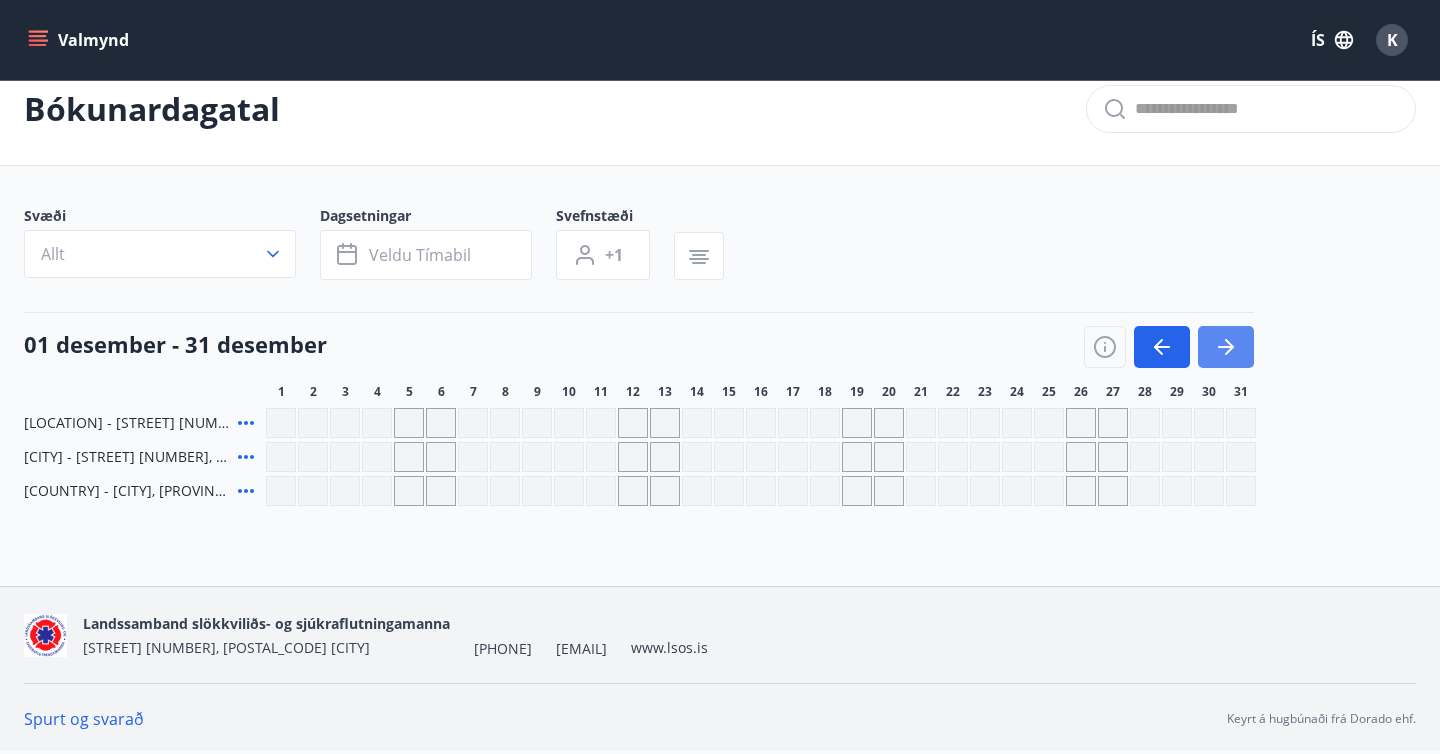 click 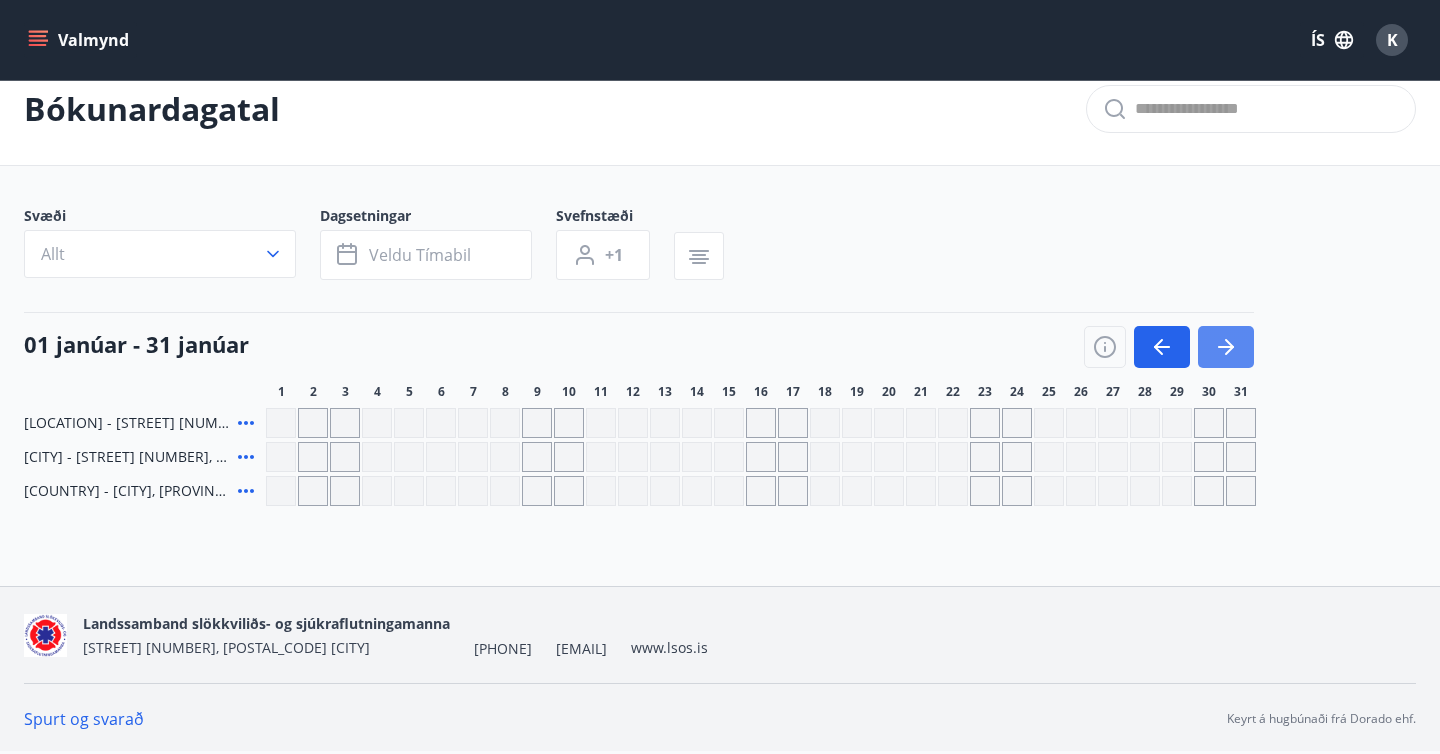 click 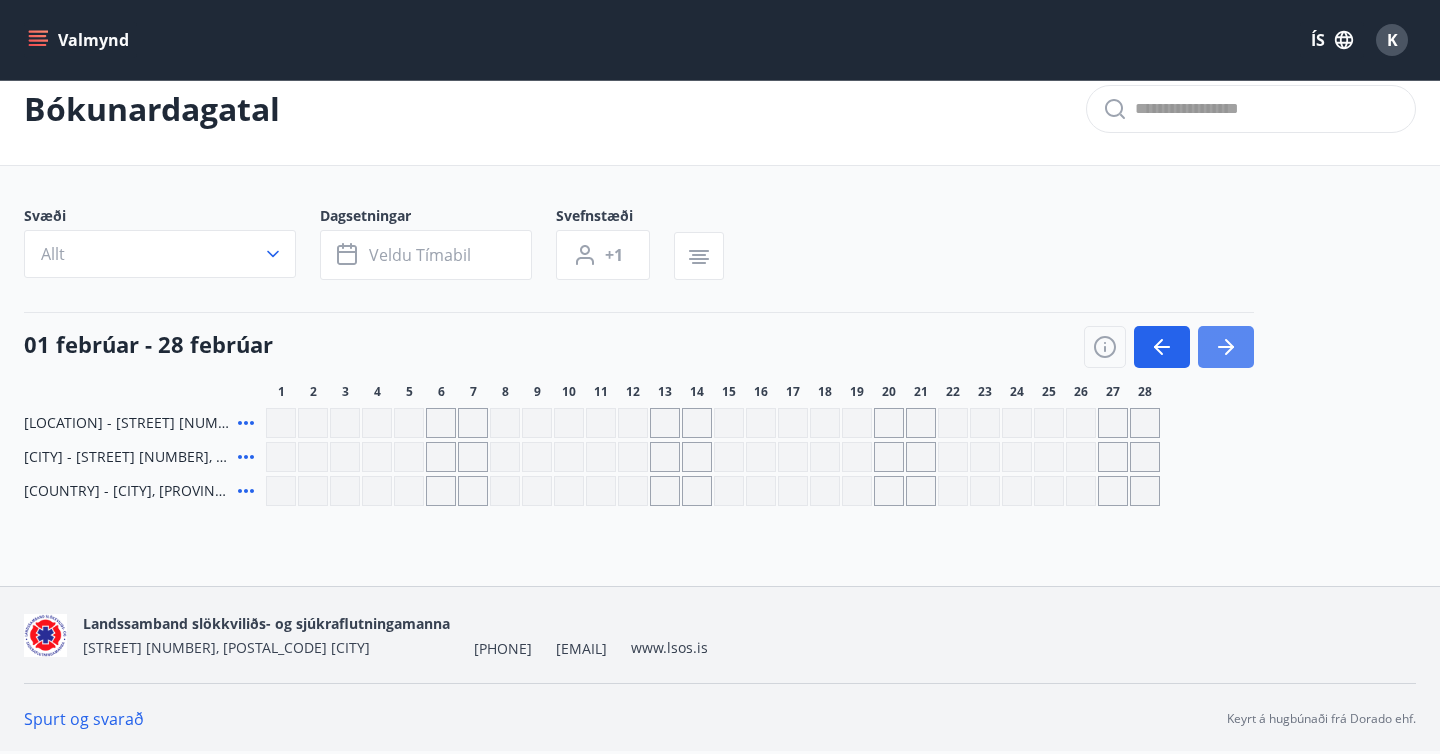 click 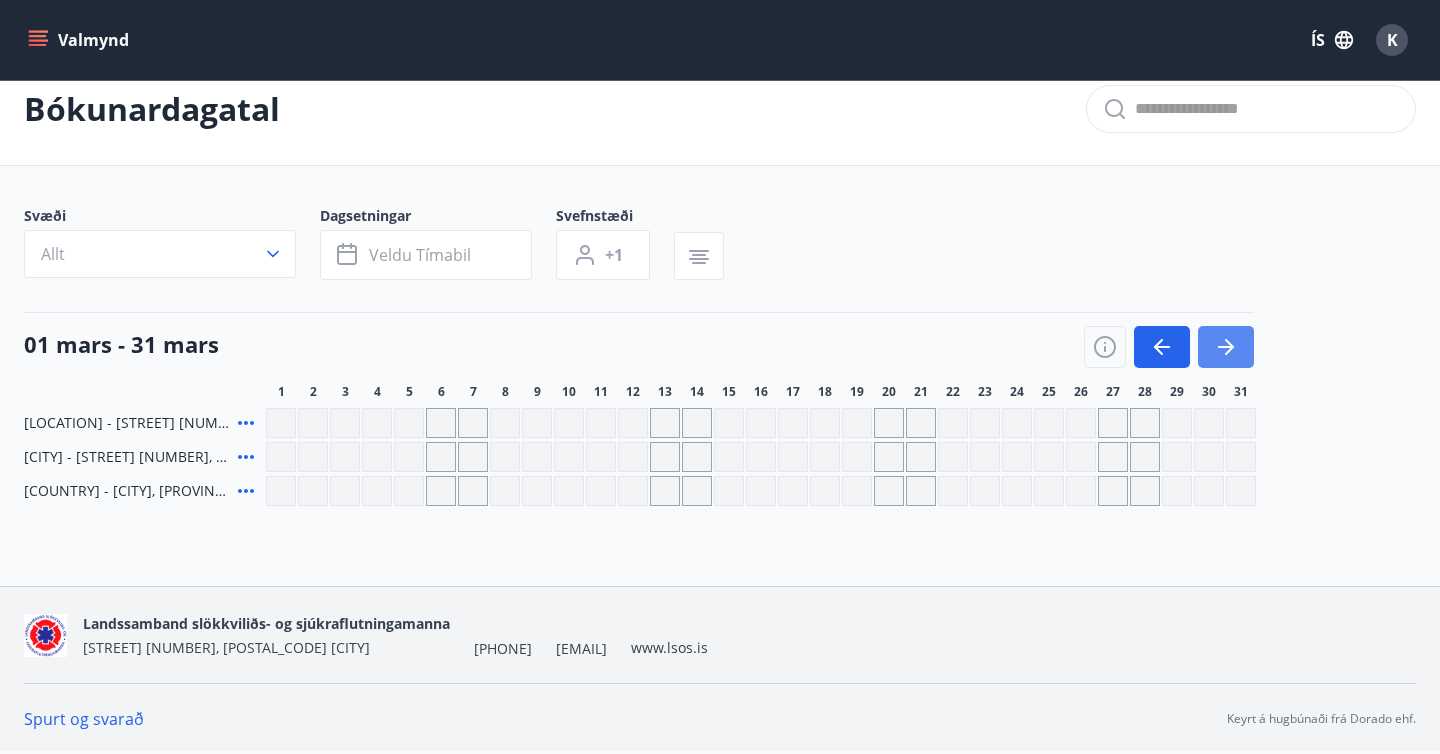 click 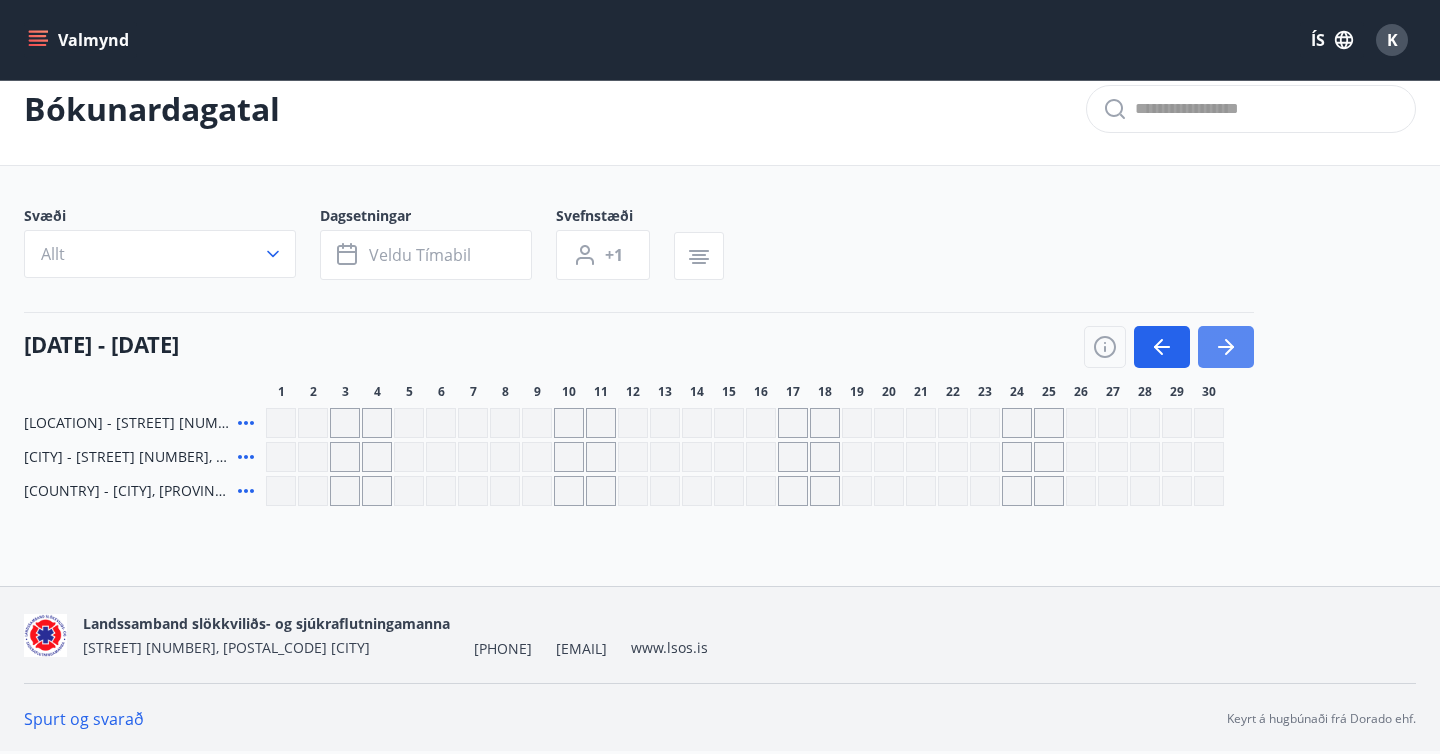 click 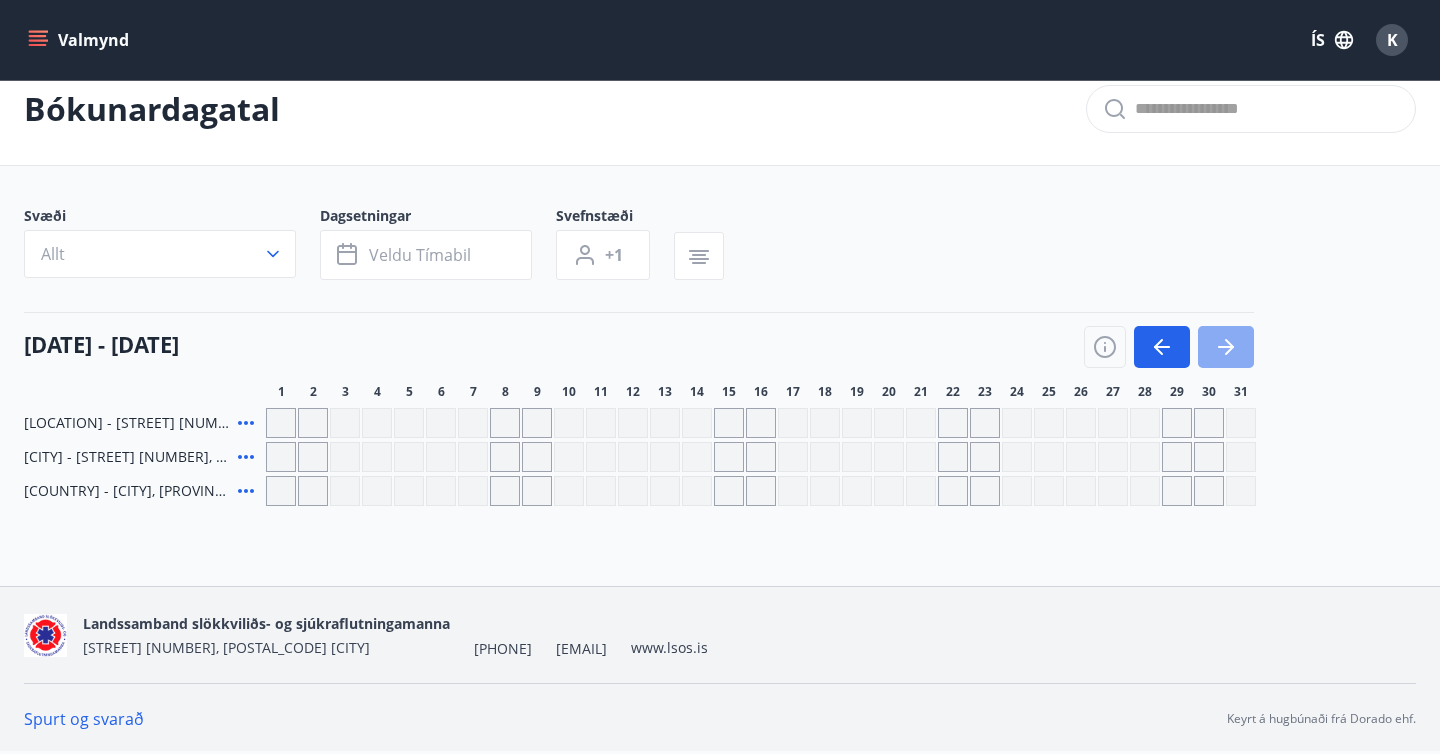 click 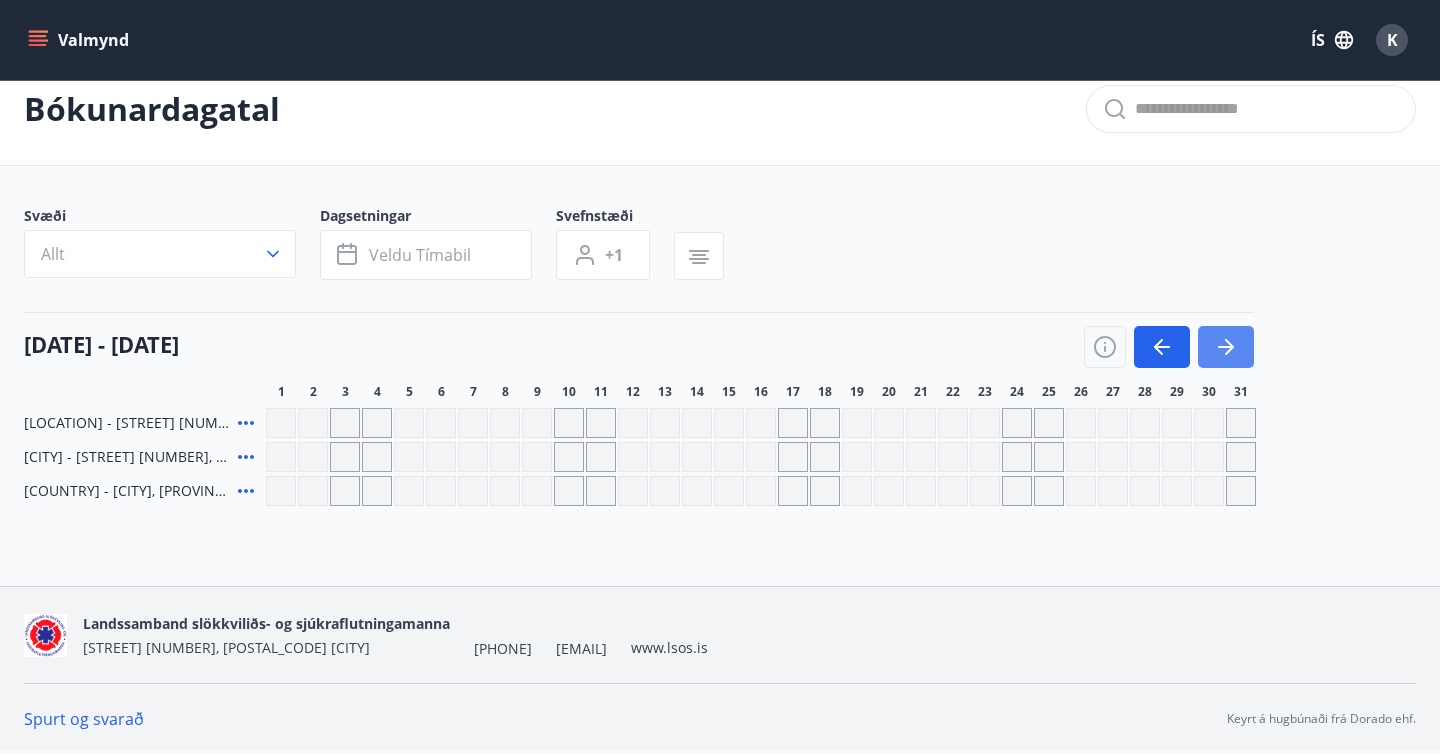 click 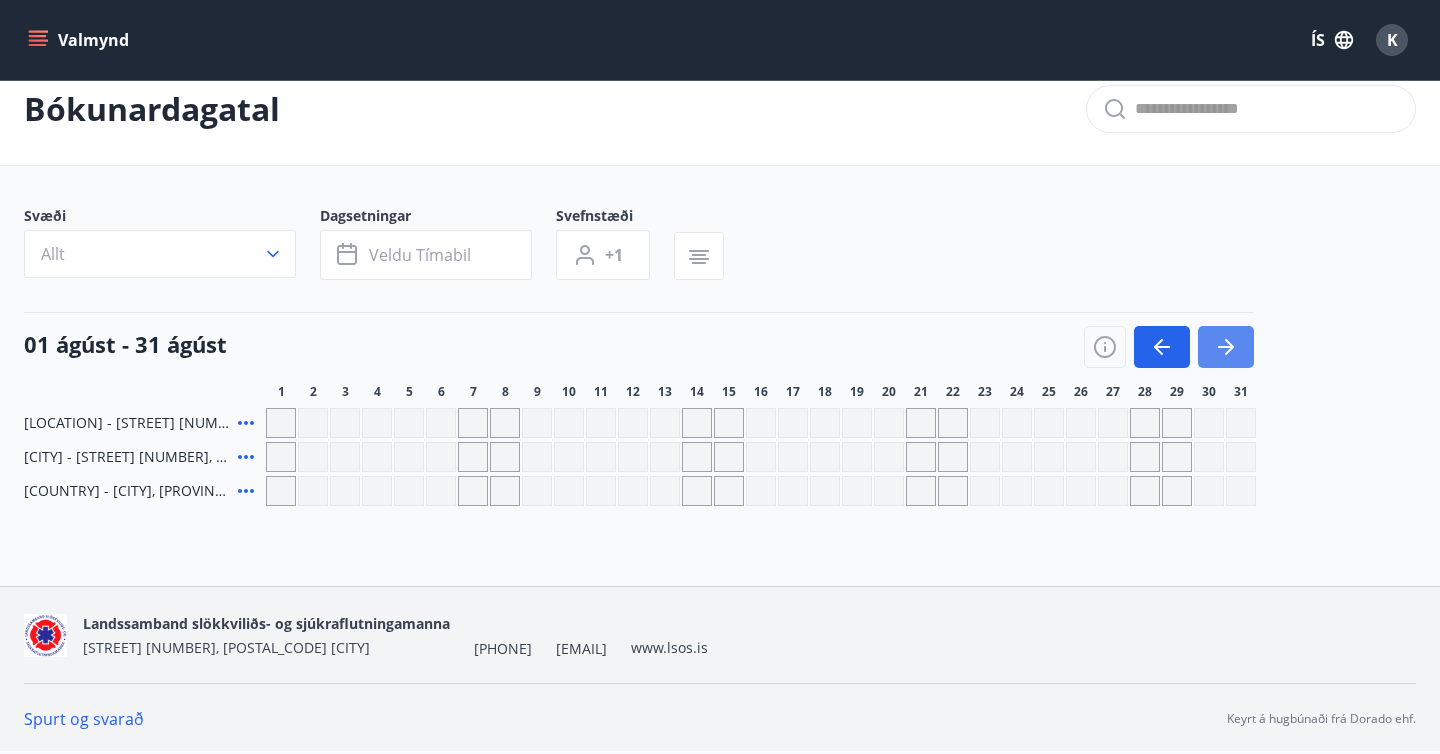 click 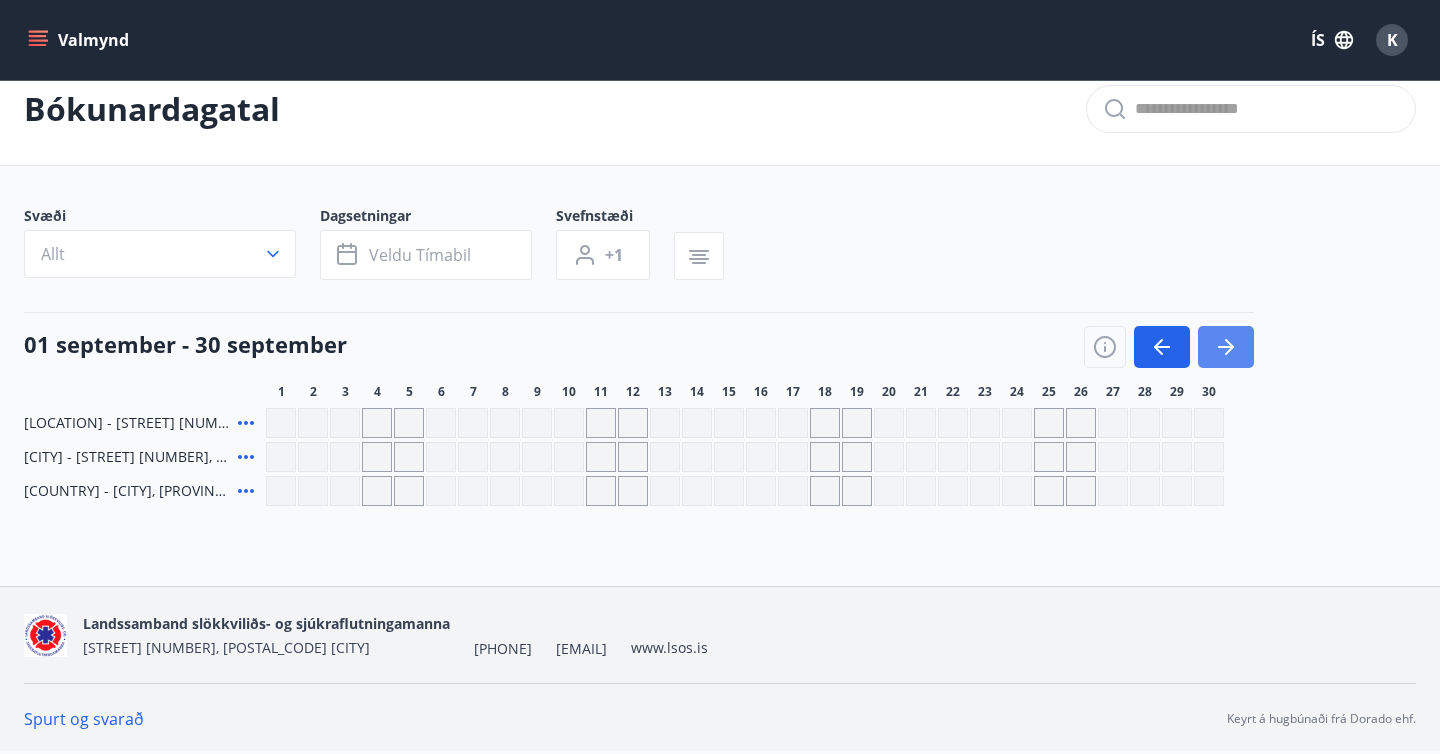 click 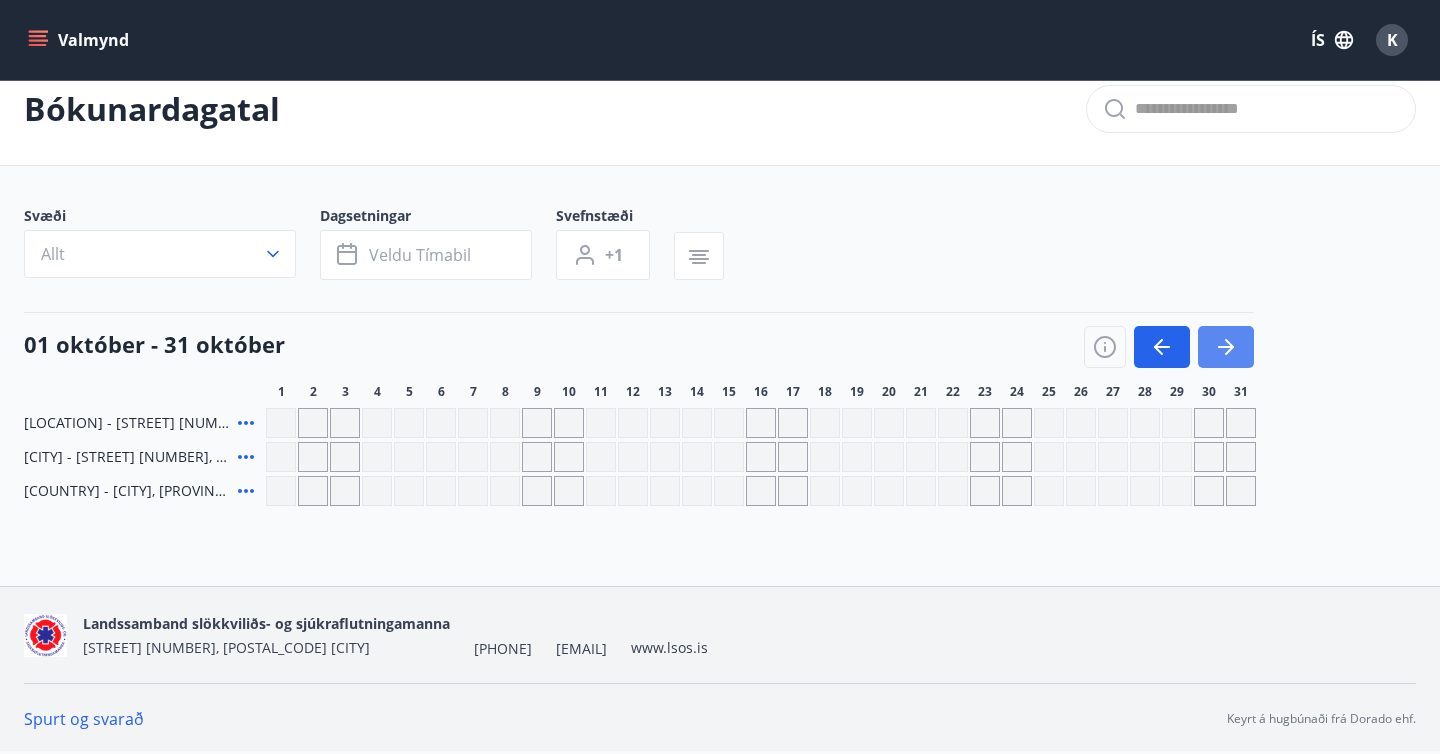 click 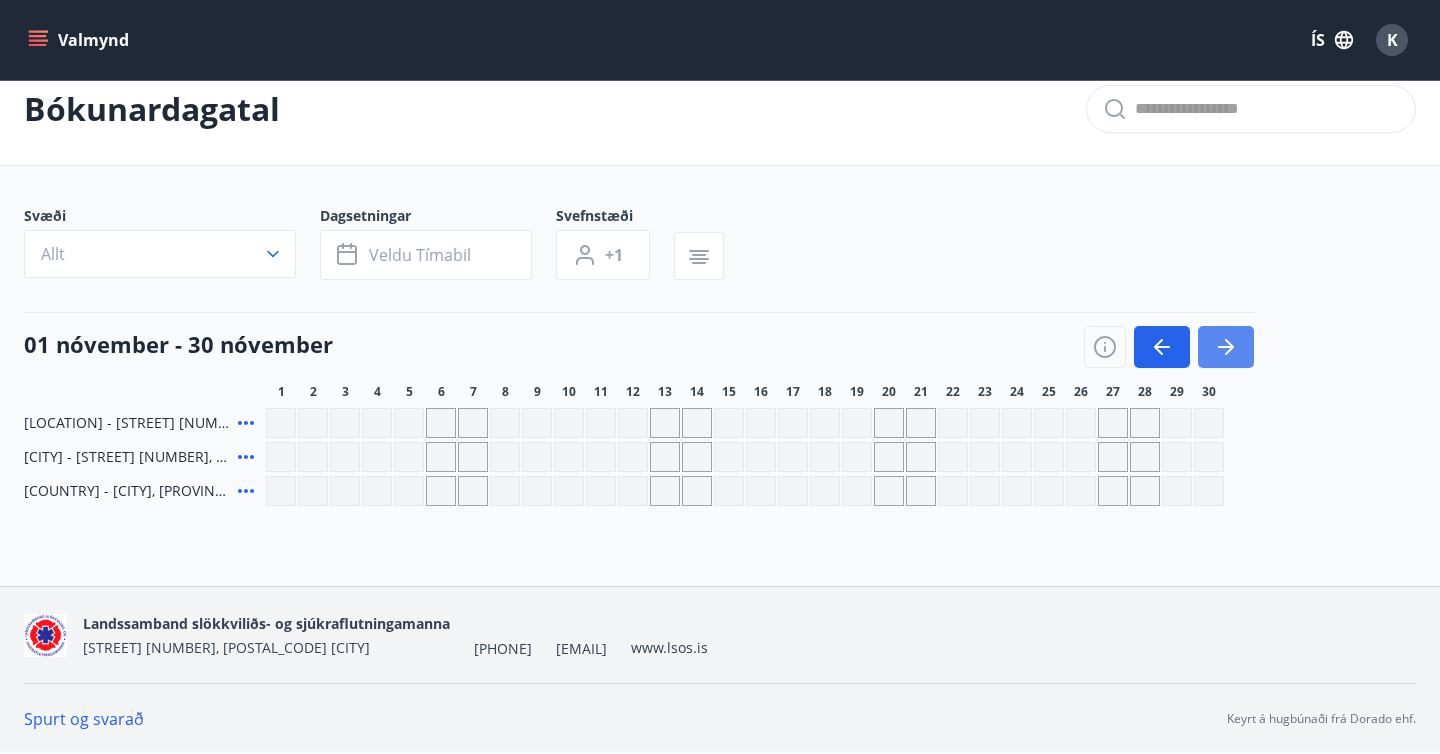 click 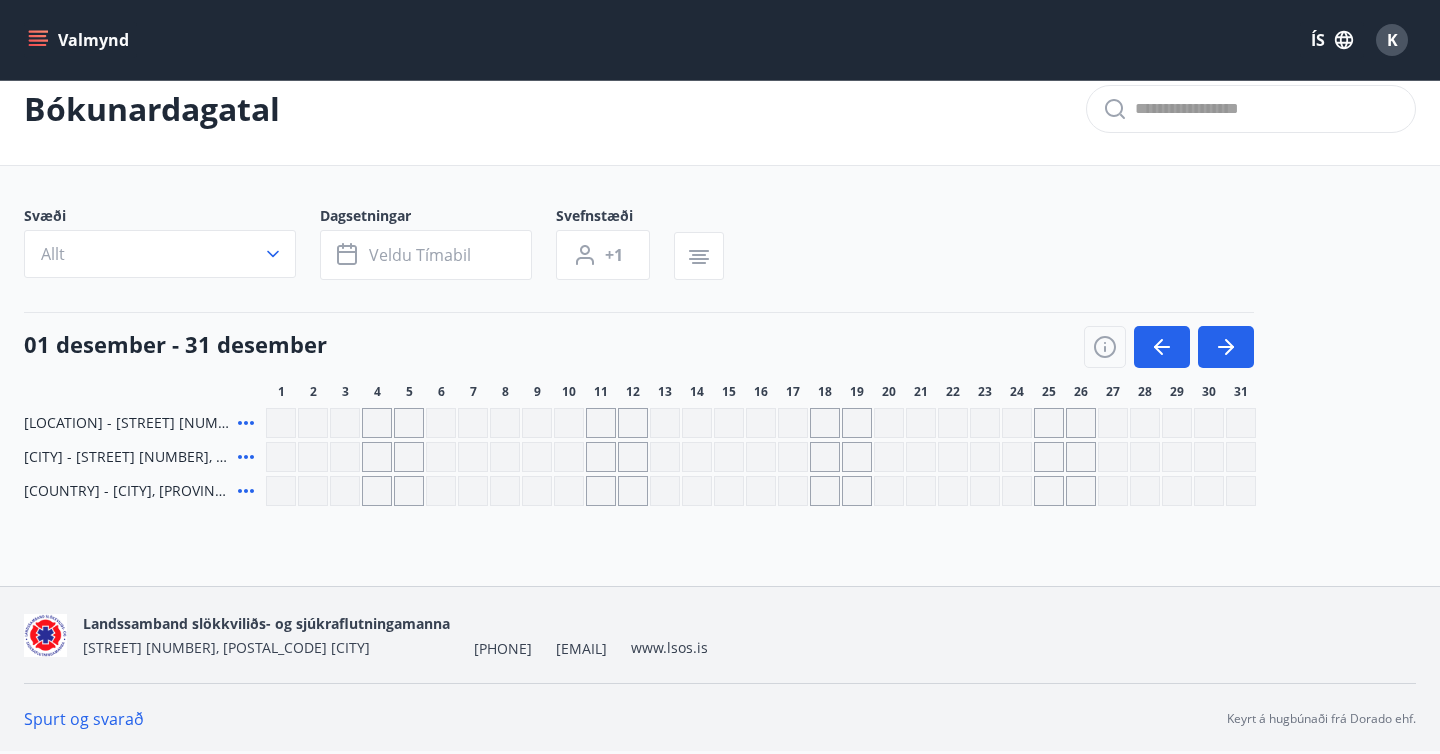 click on "[LOCATION] - [STREET] [NUMBER]" at bounding box center (127, 423) 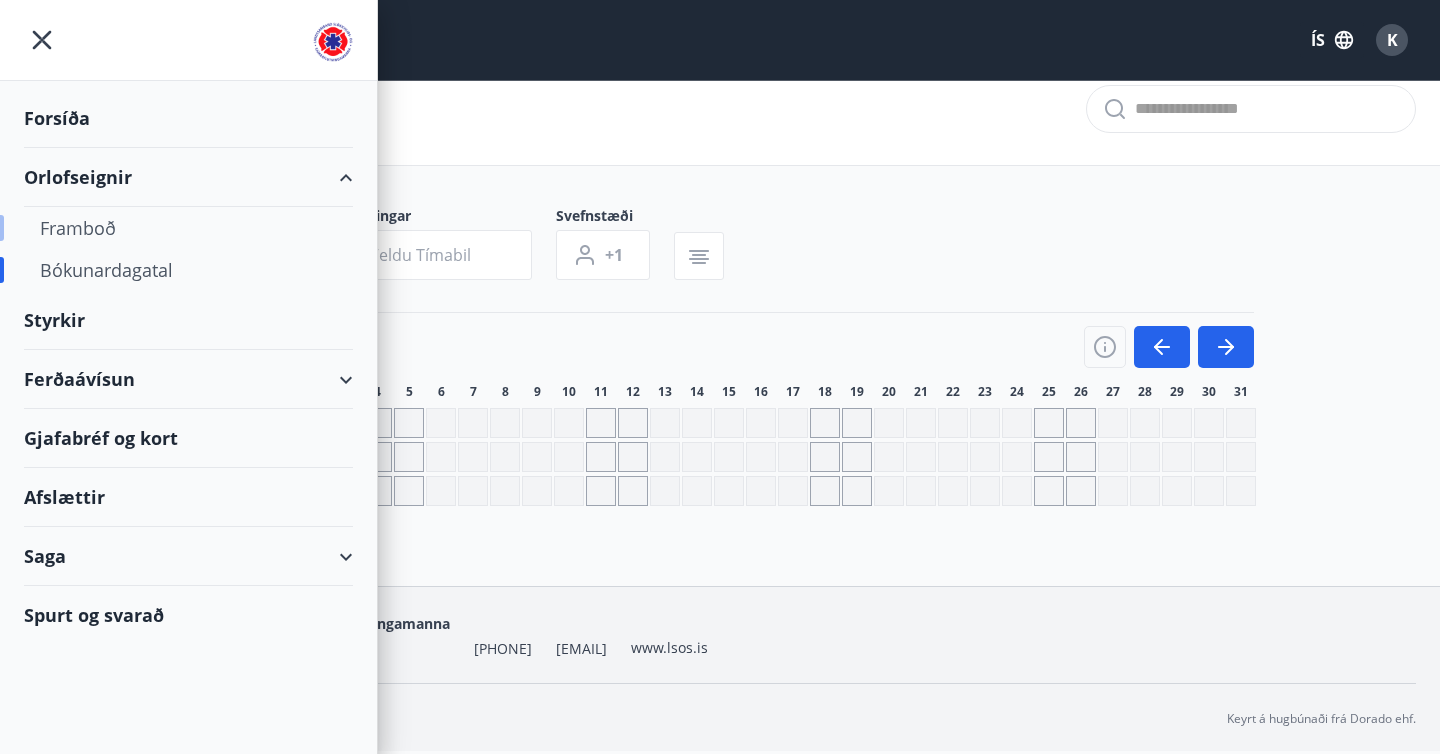 click on "Framboð" at bounding box center [188, 228] 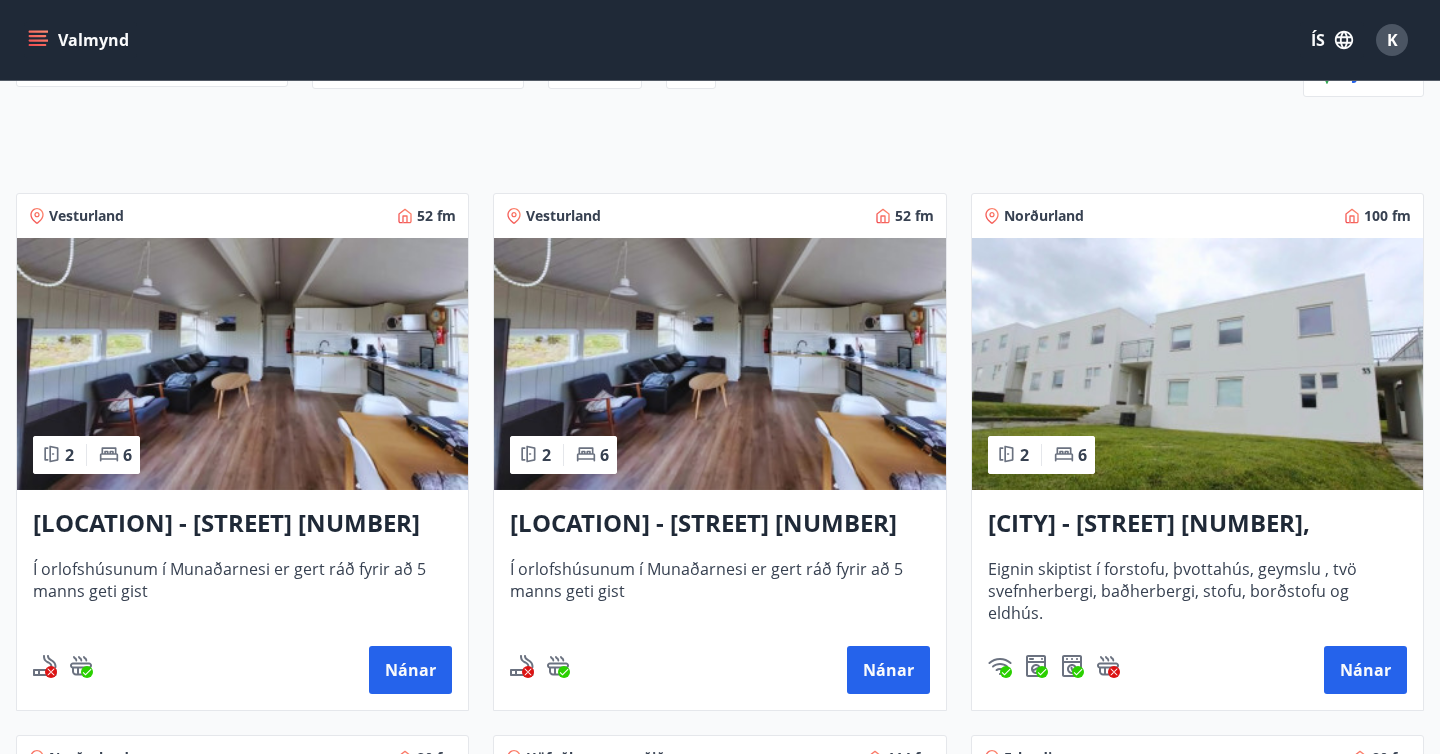 click at bounding box center (242, 364) 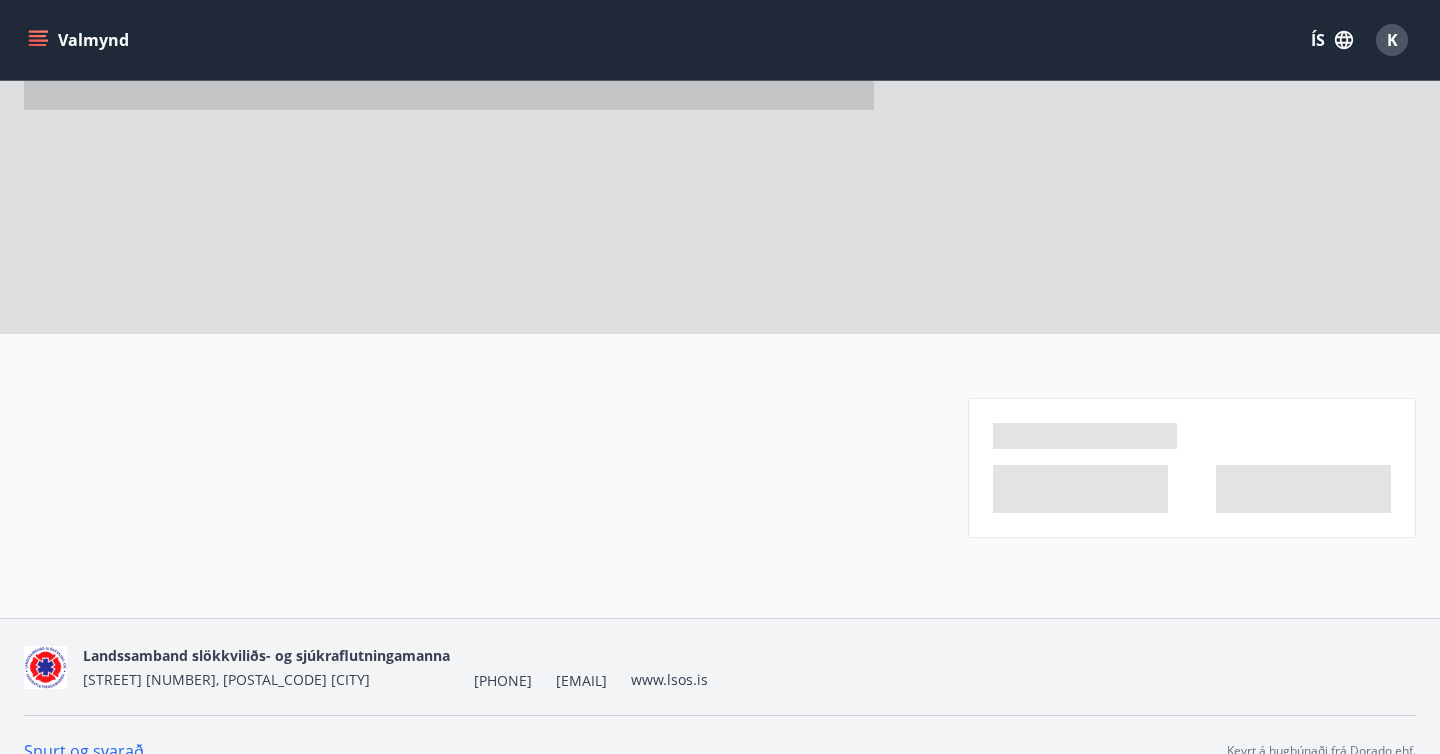 scroll, scrollTop: 0, scrollLeft: 0, axis: both 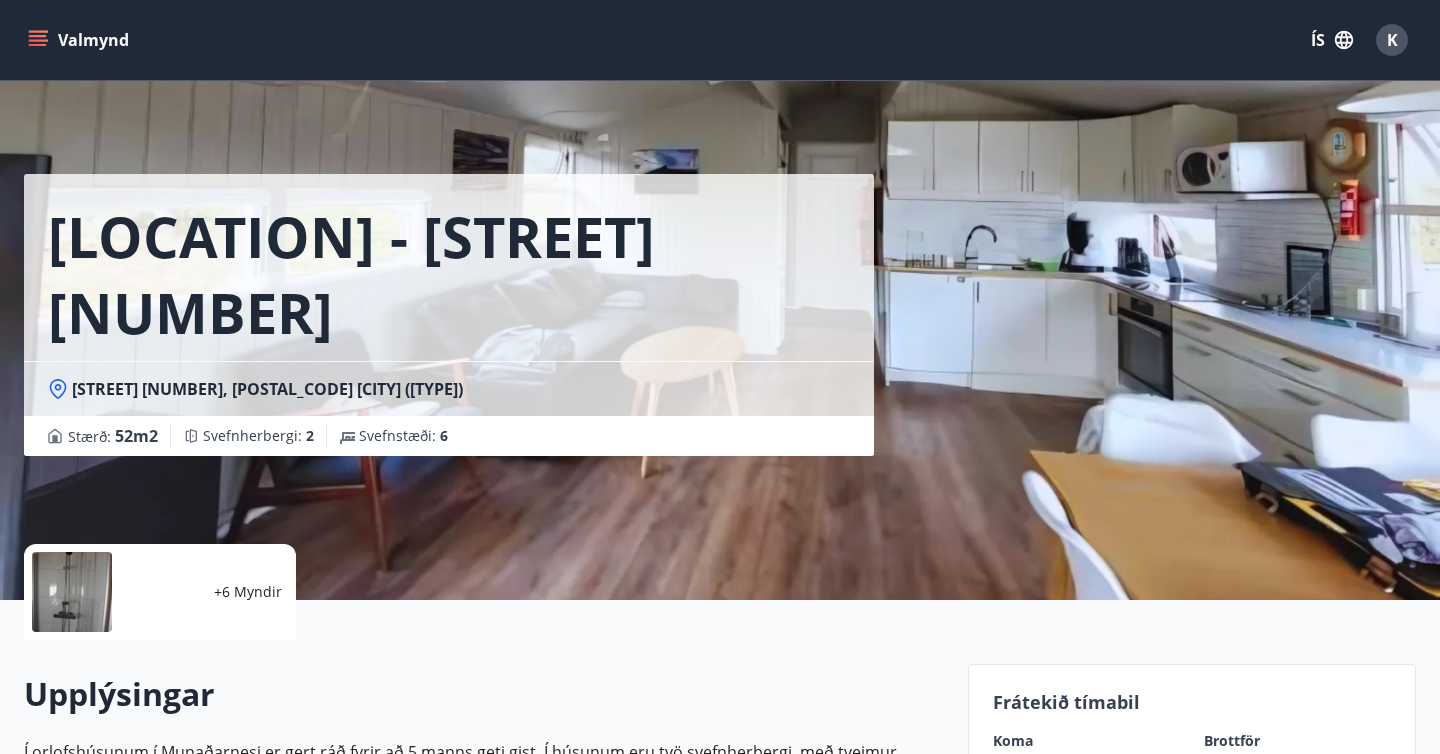 click at bounding box center (72, 592) 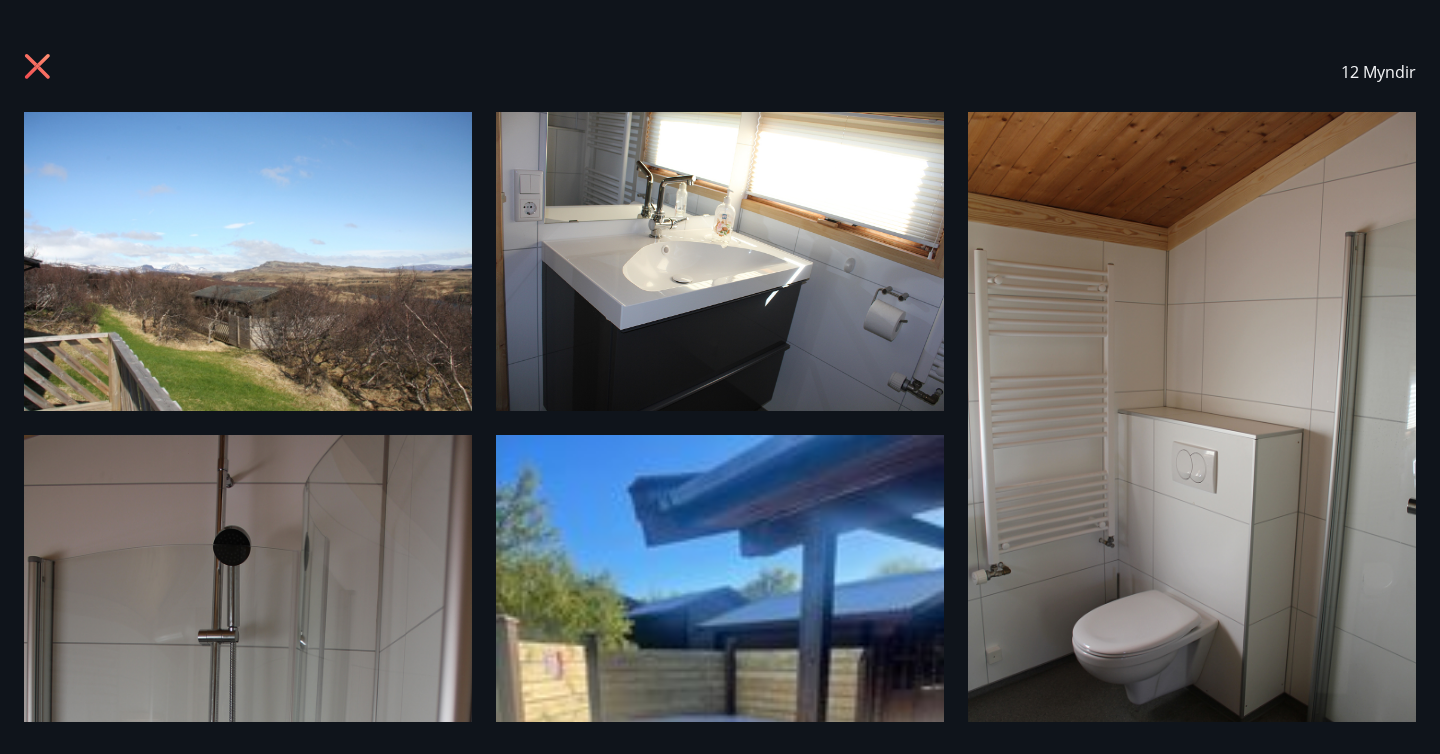 click at bounding box center [248, 261] 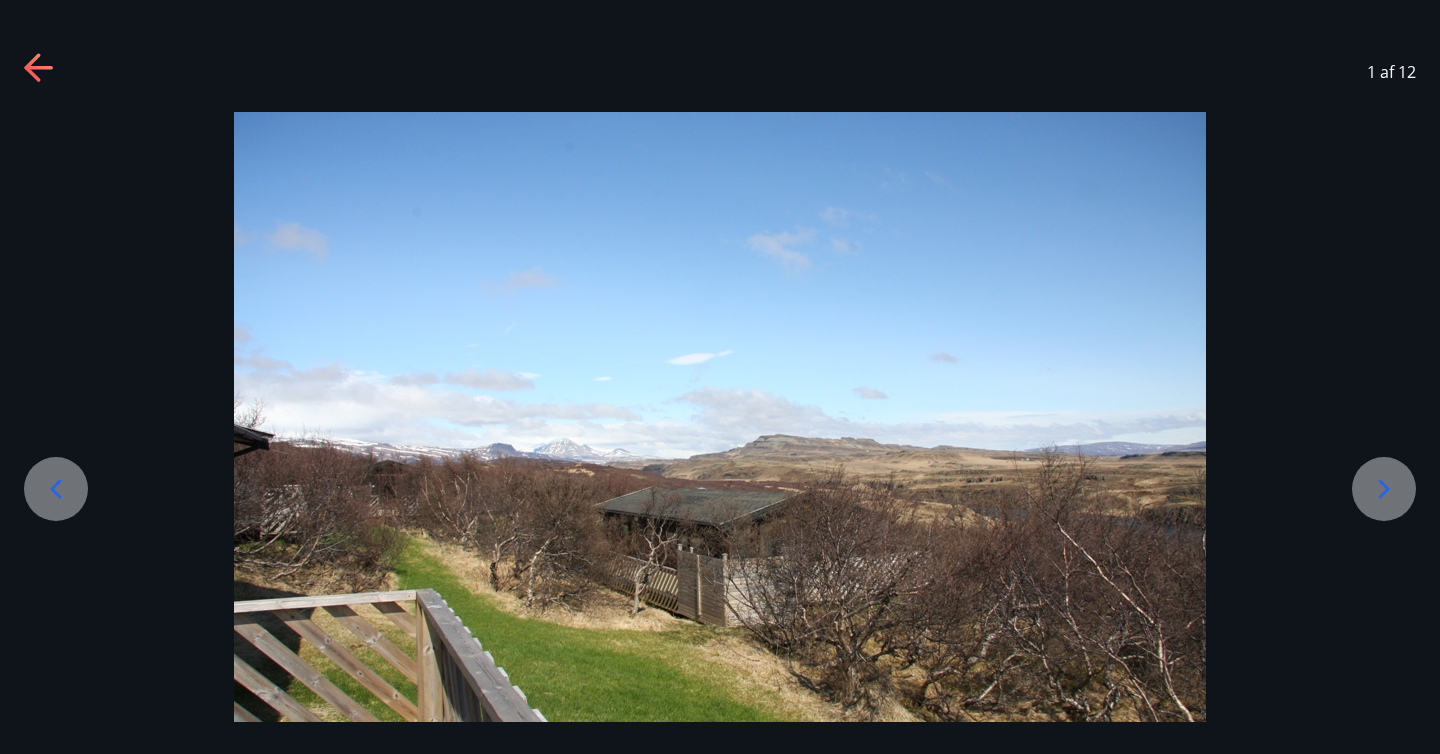 click 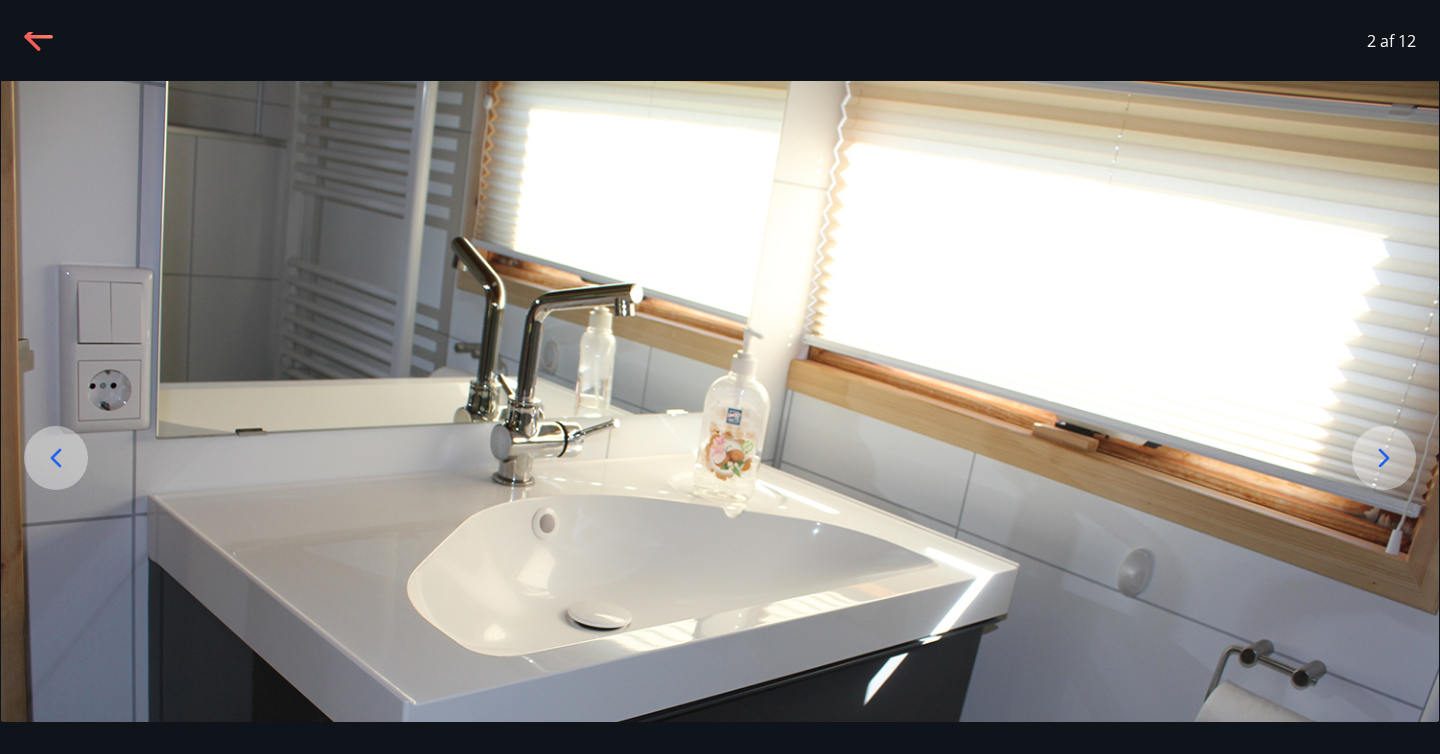scroll, scrollTop: 39, scrollLeft: 0, axis: vertical 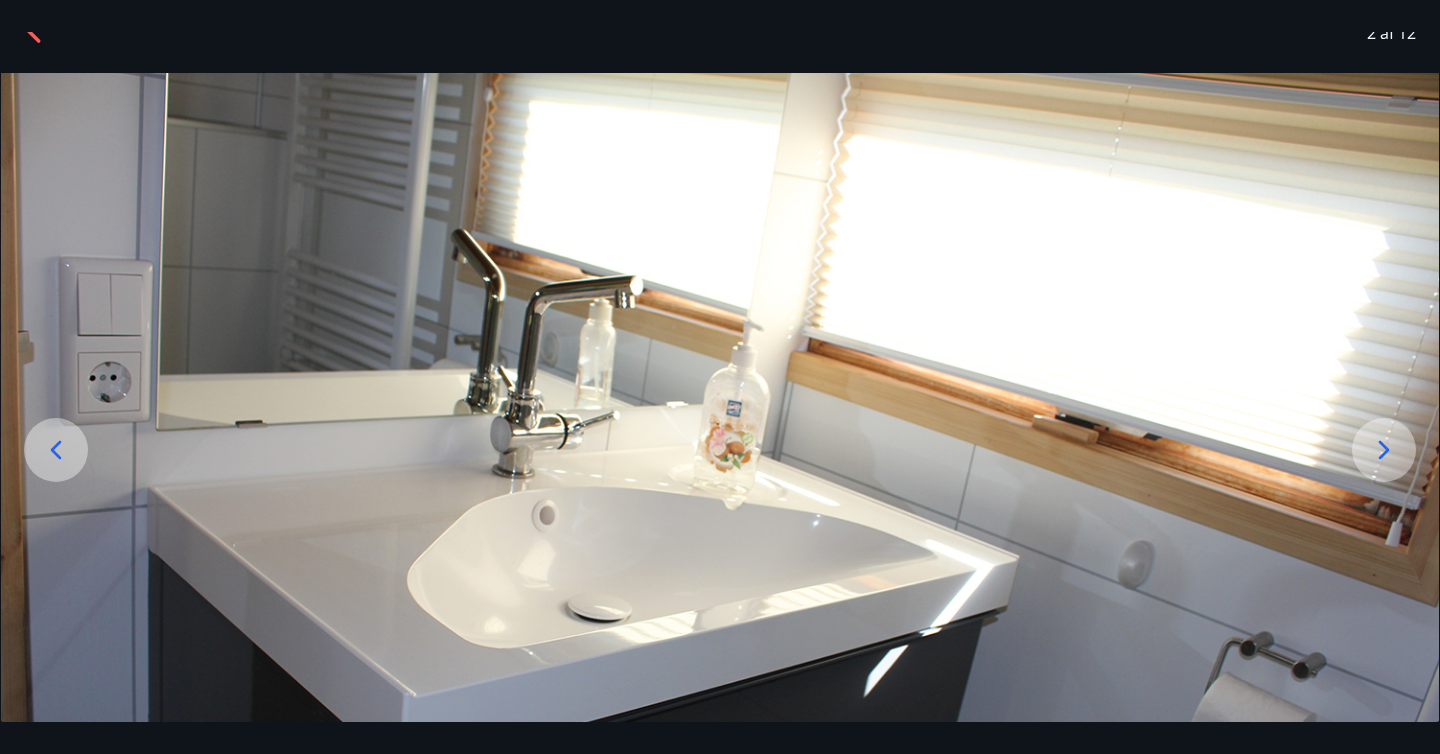 click 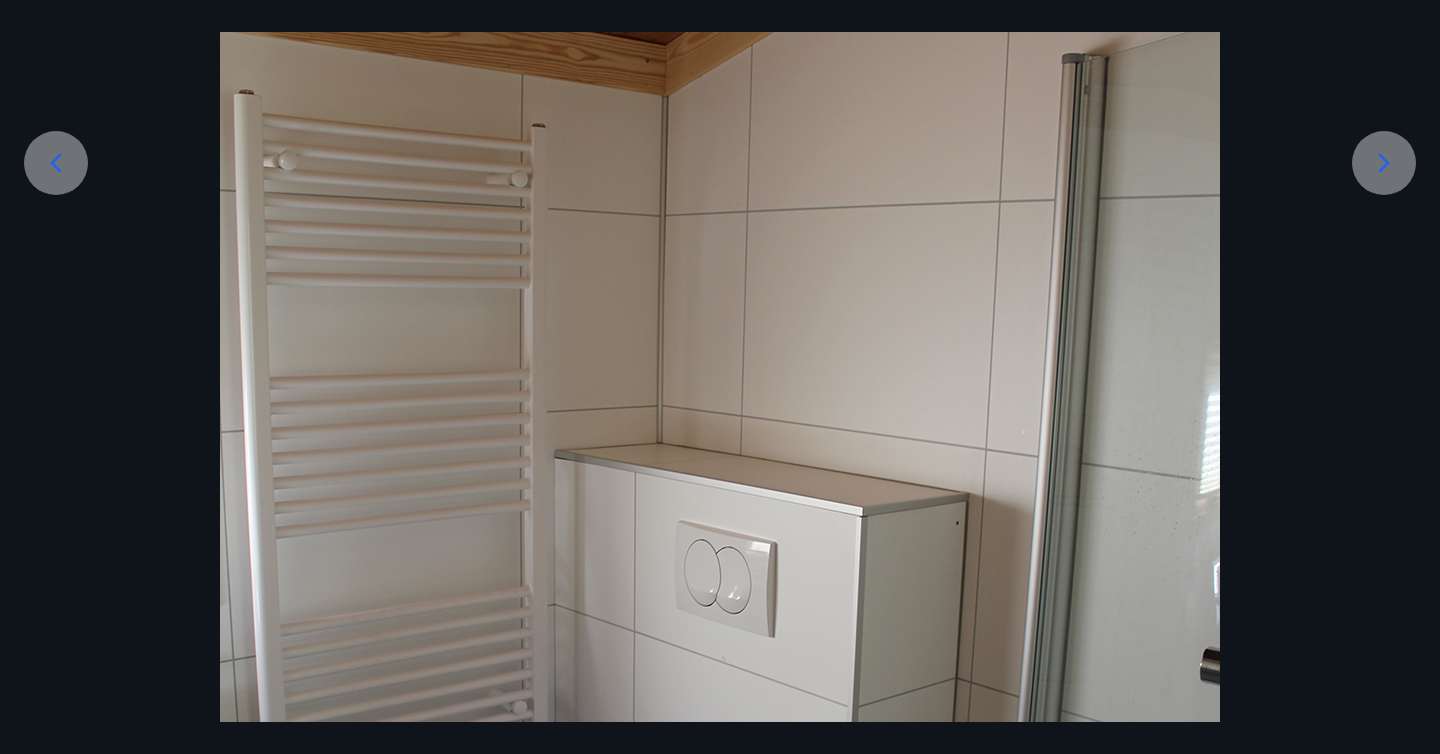 scroll, scrollTop: 328, scrollLeft: 0, axis: vertical 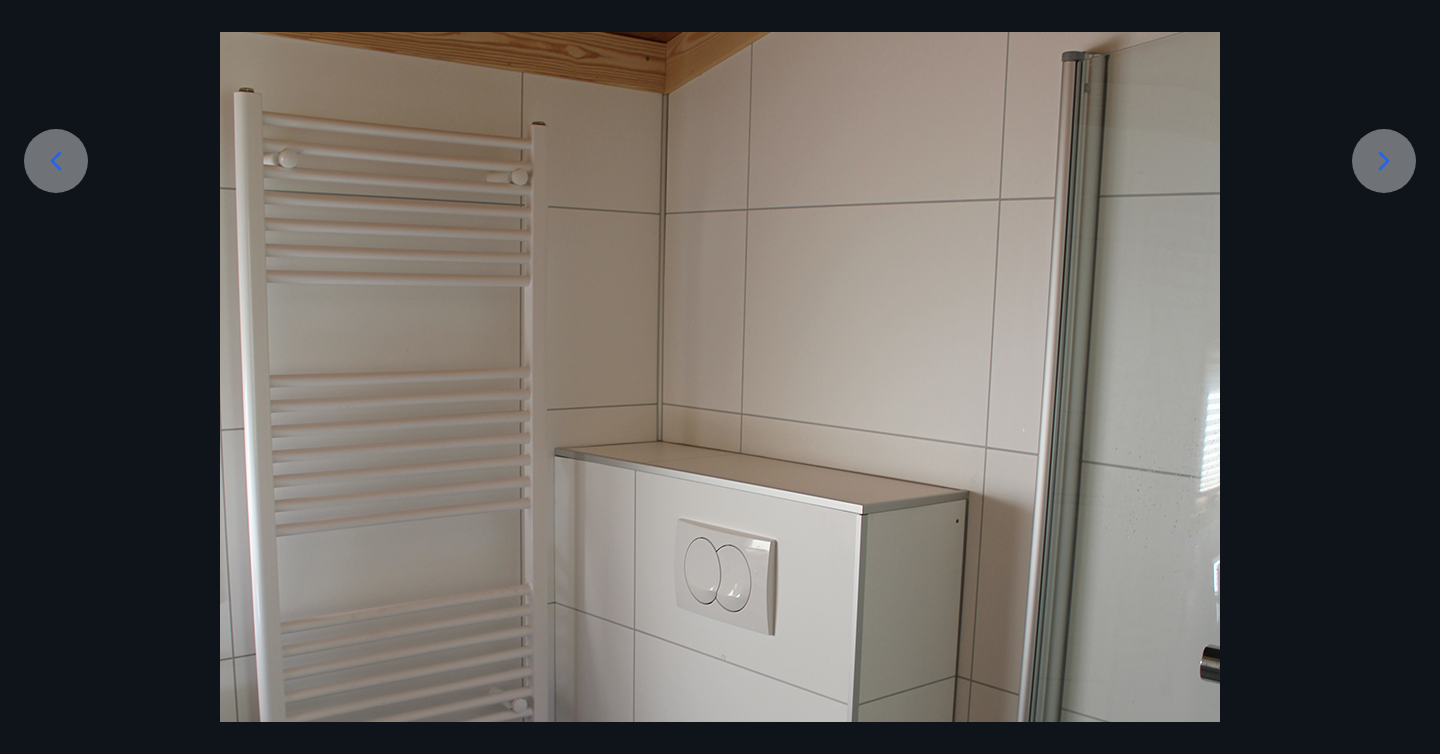 click at bounding box center (1384, 161) 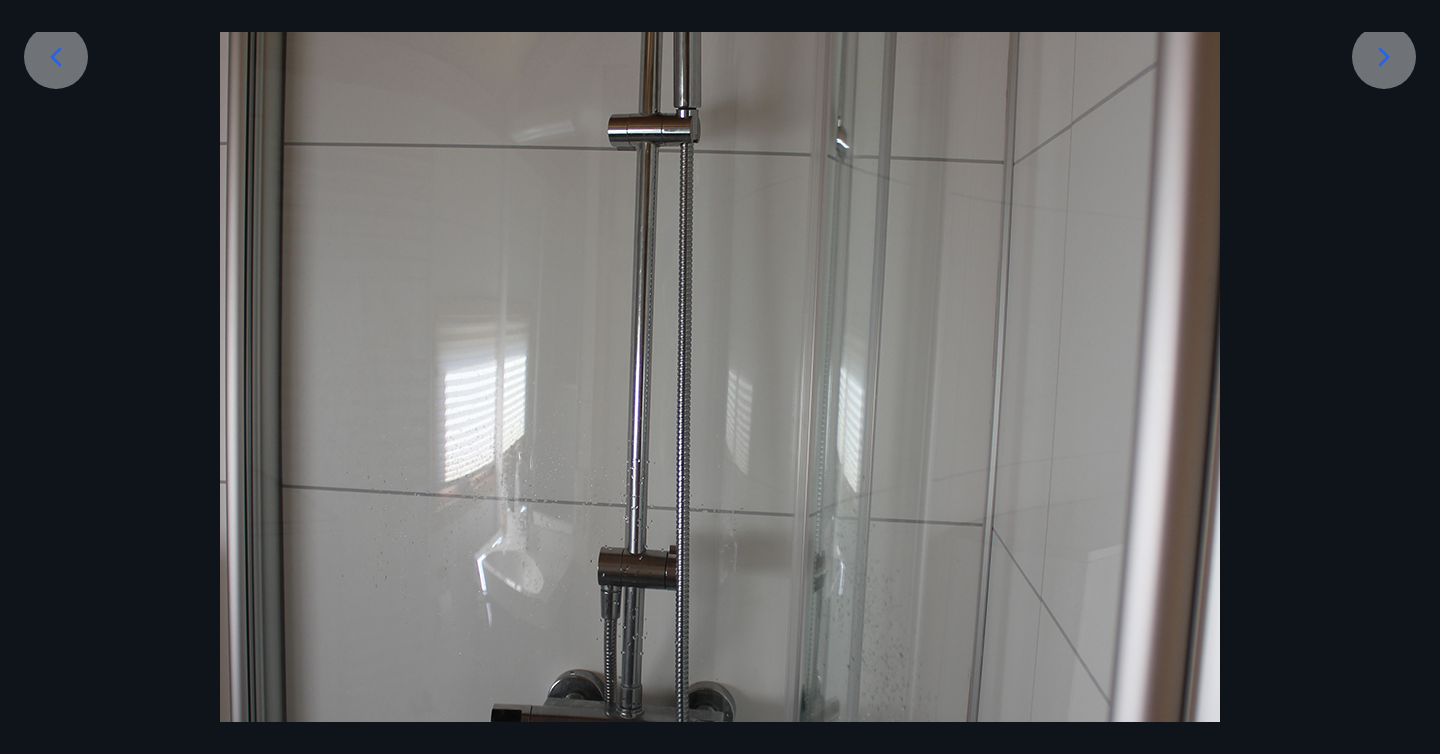 scroll, scrollTop: 372, scrollLeft: 0, axis: vertical 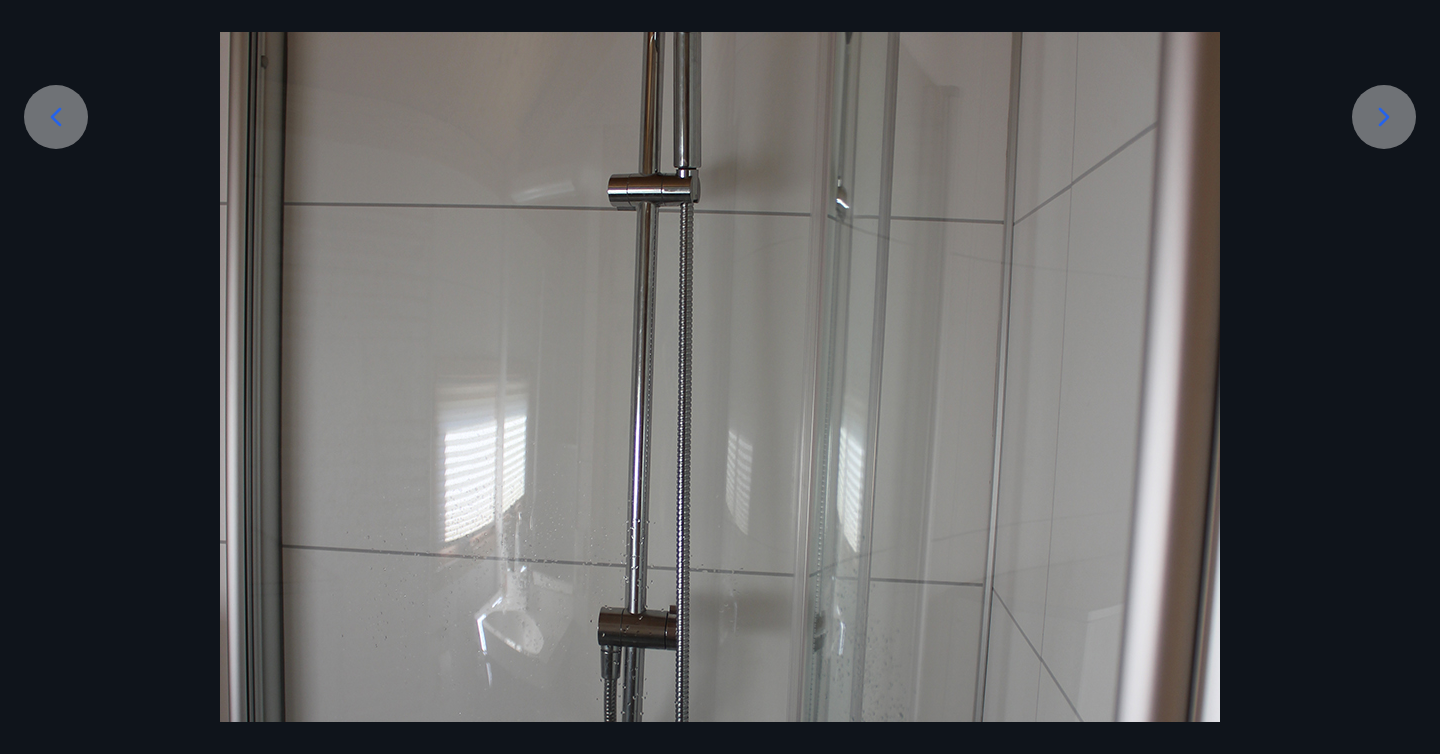 click 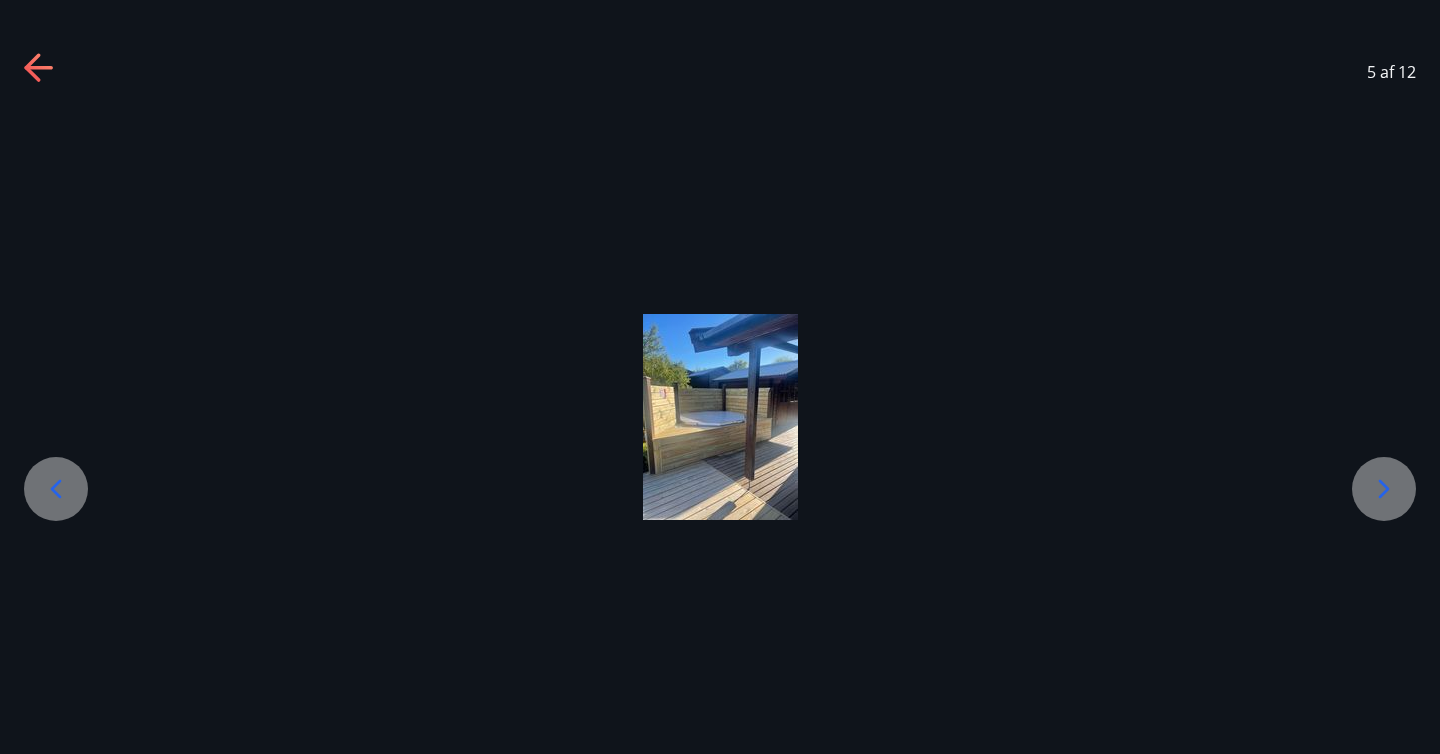 scroll, scrollTop: 0, scrollLeft: 0, axis: both 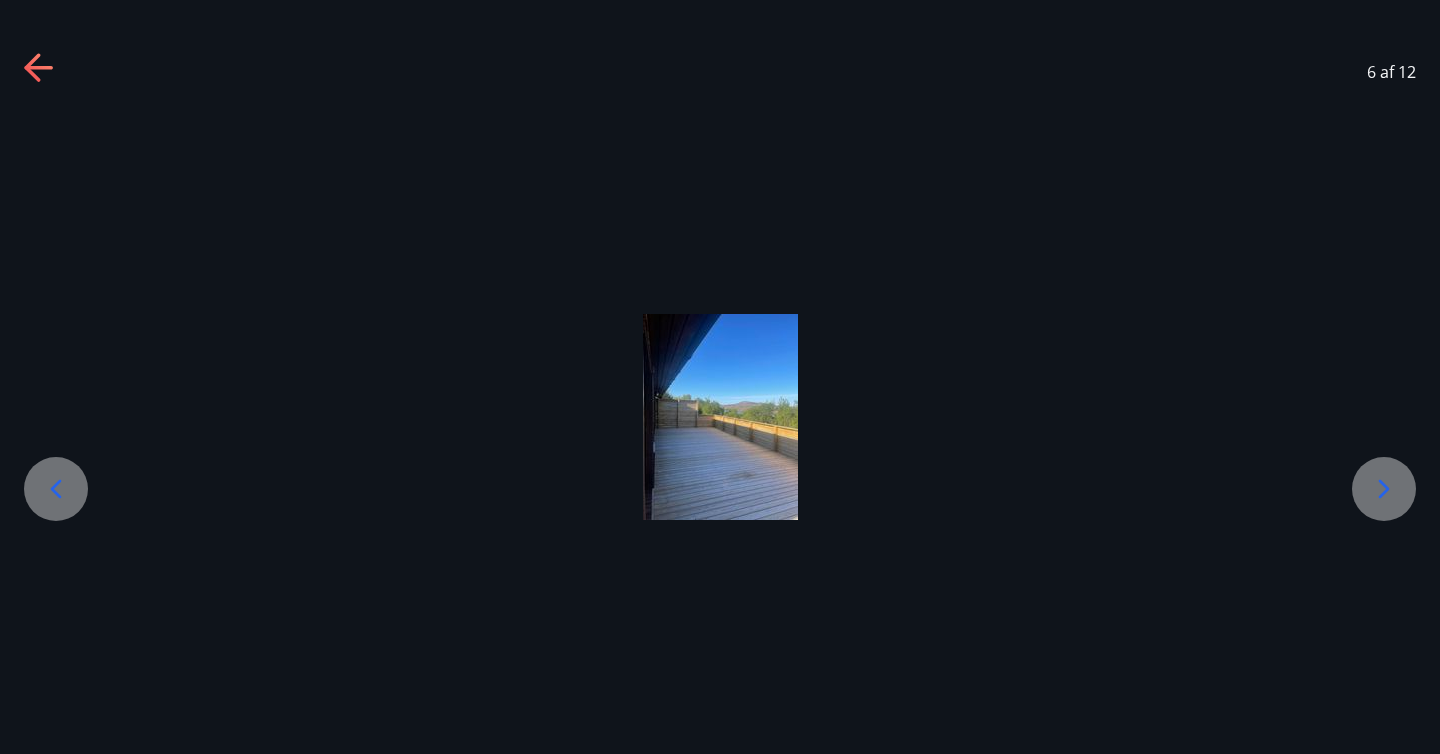 click at bounding box center (1384, 489) 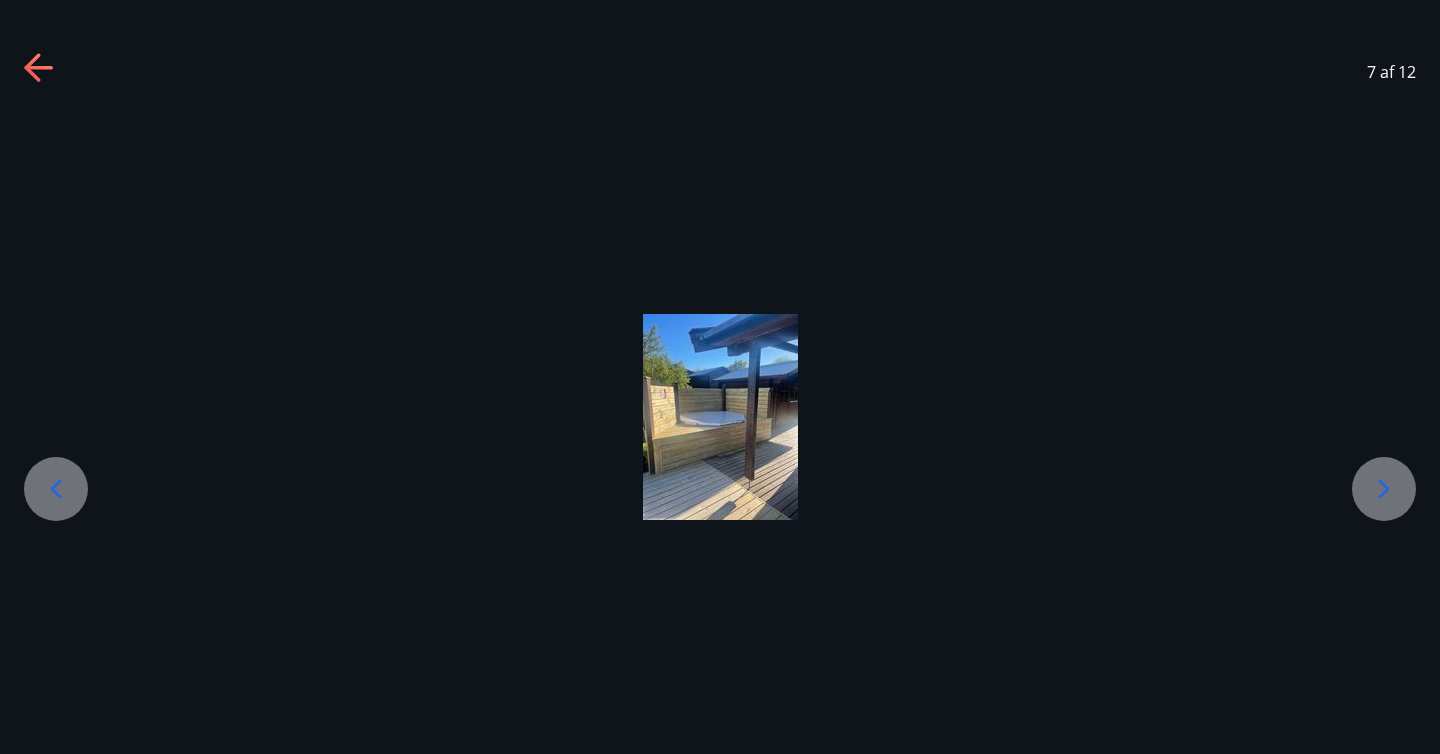 click at bounding box center (1384, 489) 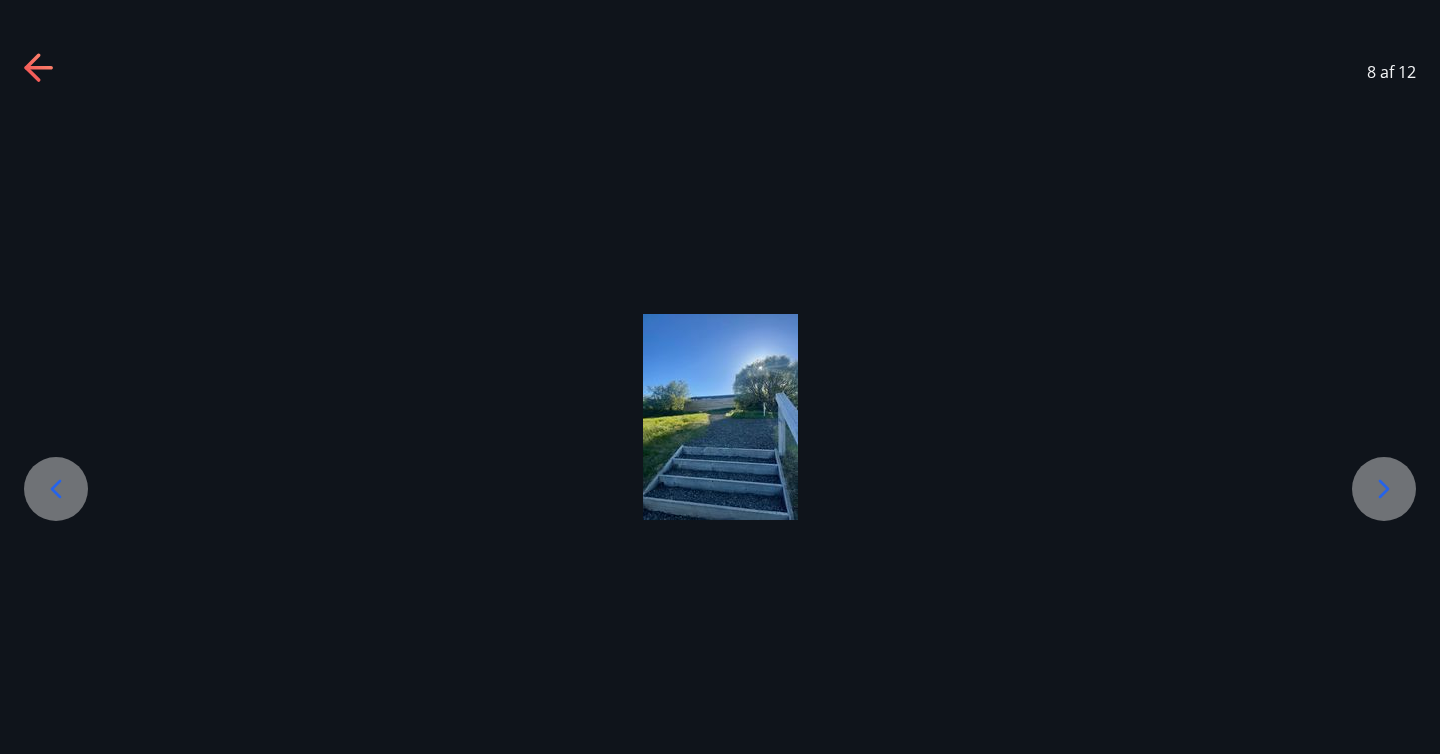 click at bounding box center [1384, 489] 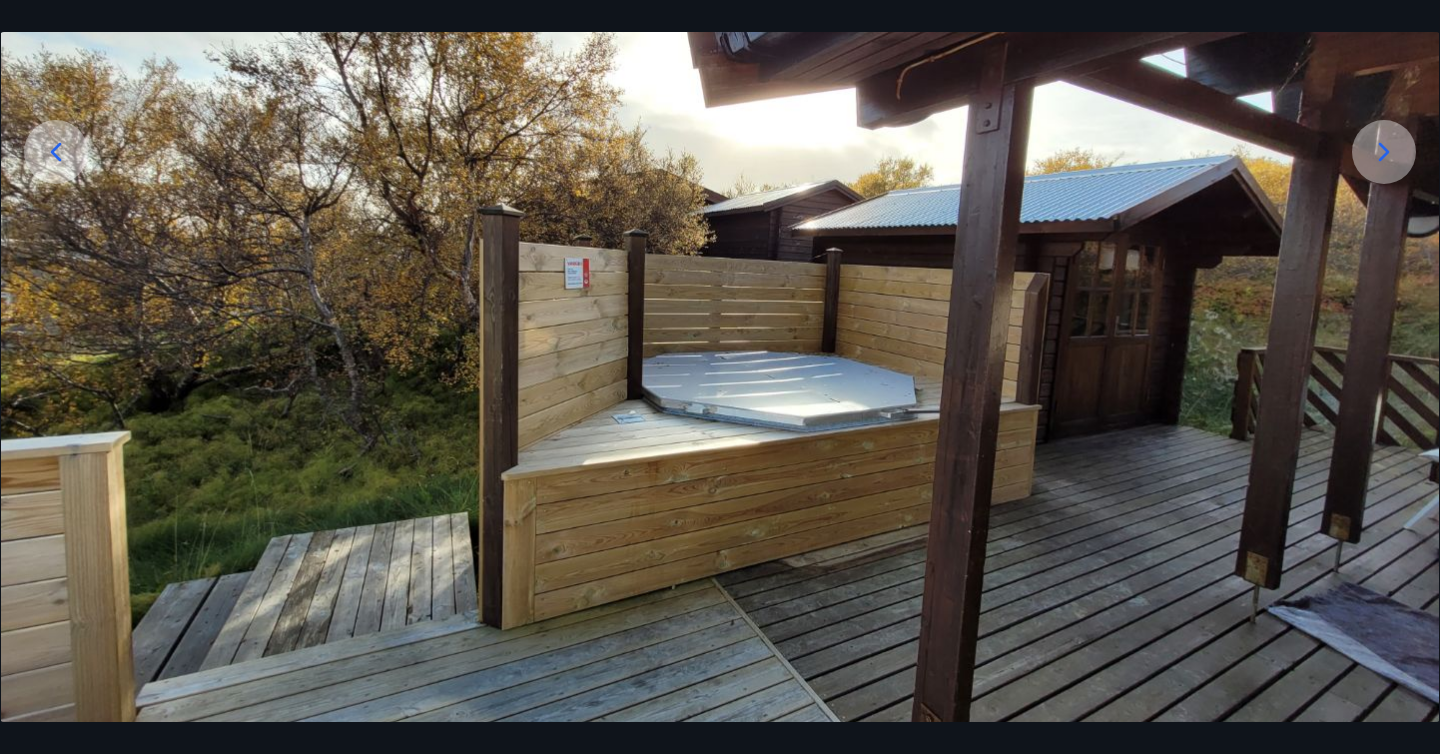 scroll, scrollTop: 296, scrollLeft: 0, axis: vertical 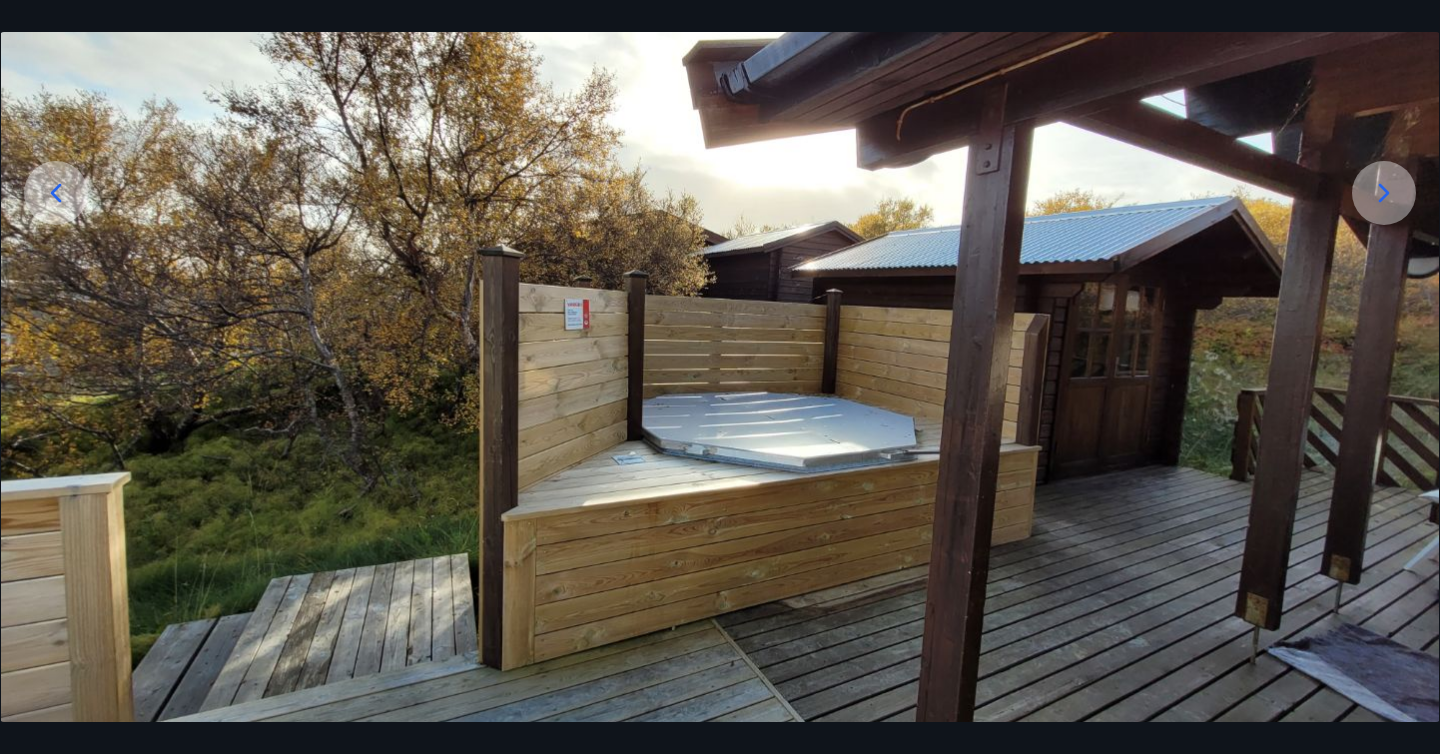 click at bounding box center (1384, 193) 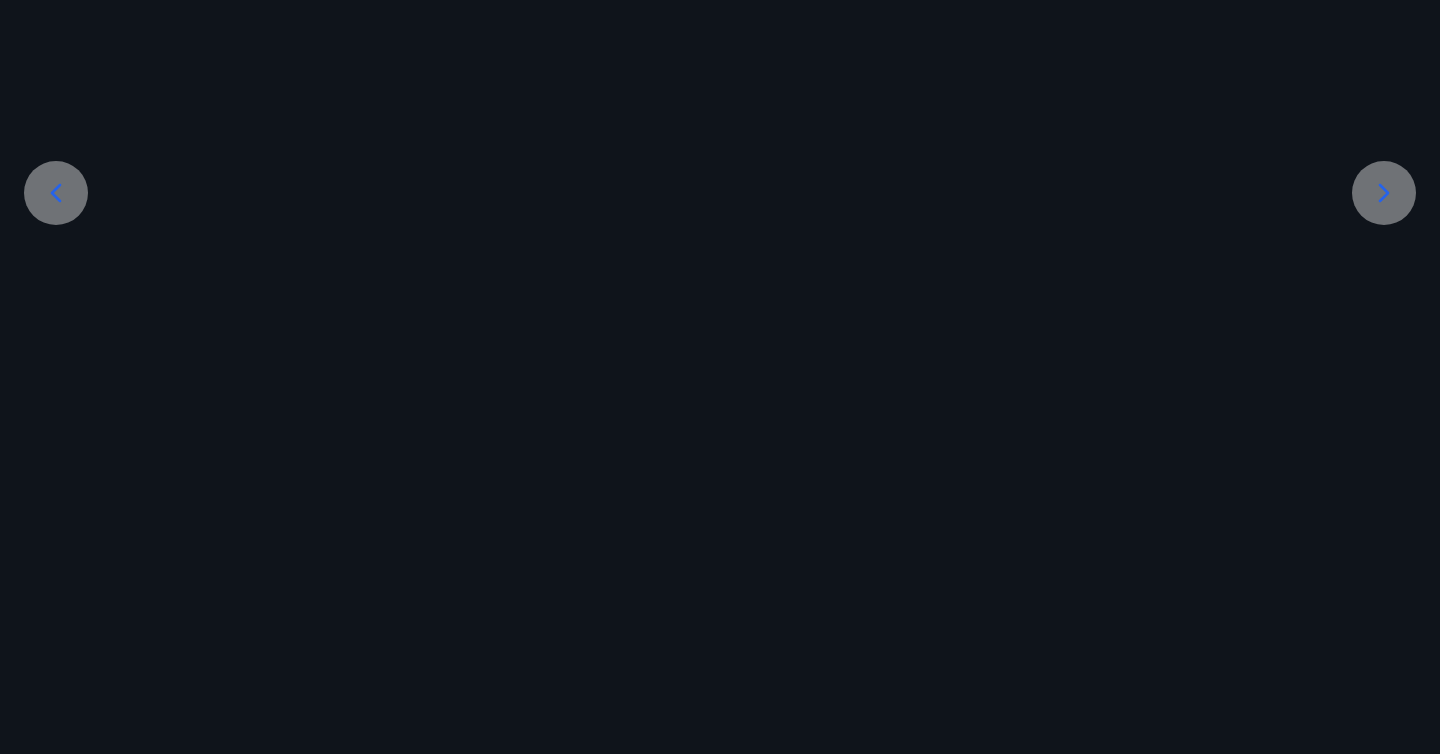 scroll, scrollTop: 0, scrollLeft: 0, axis: both 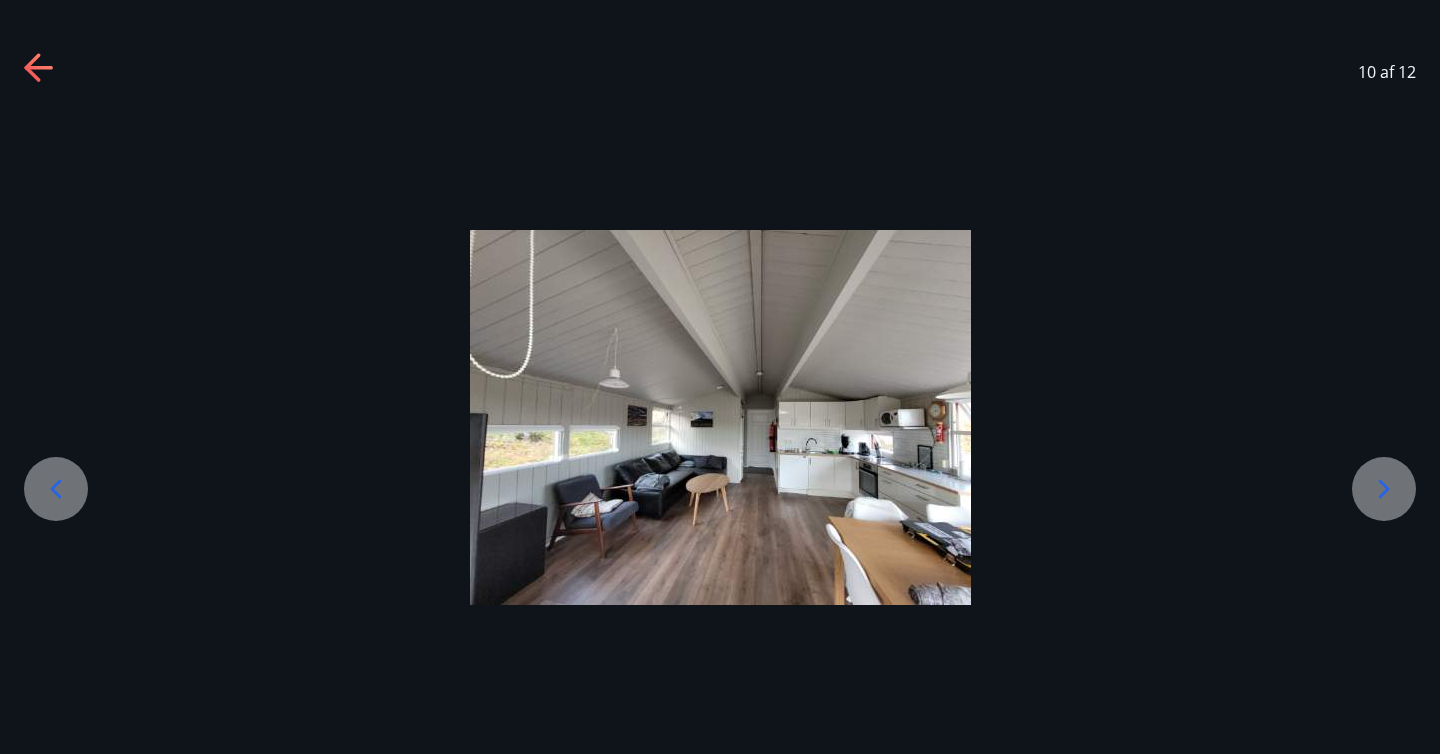 click 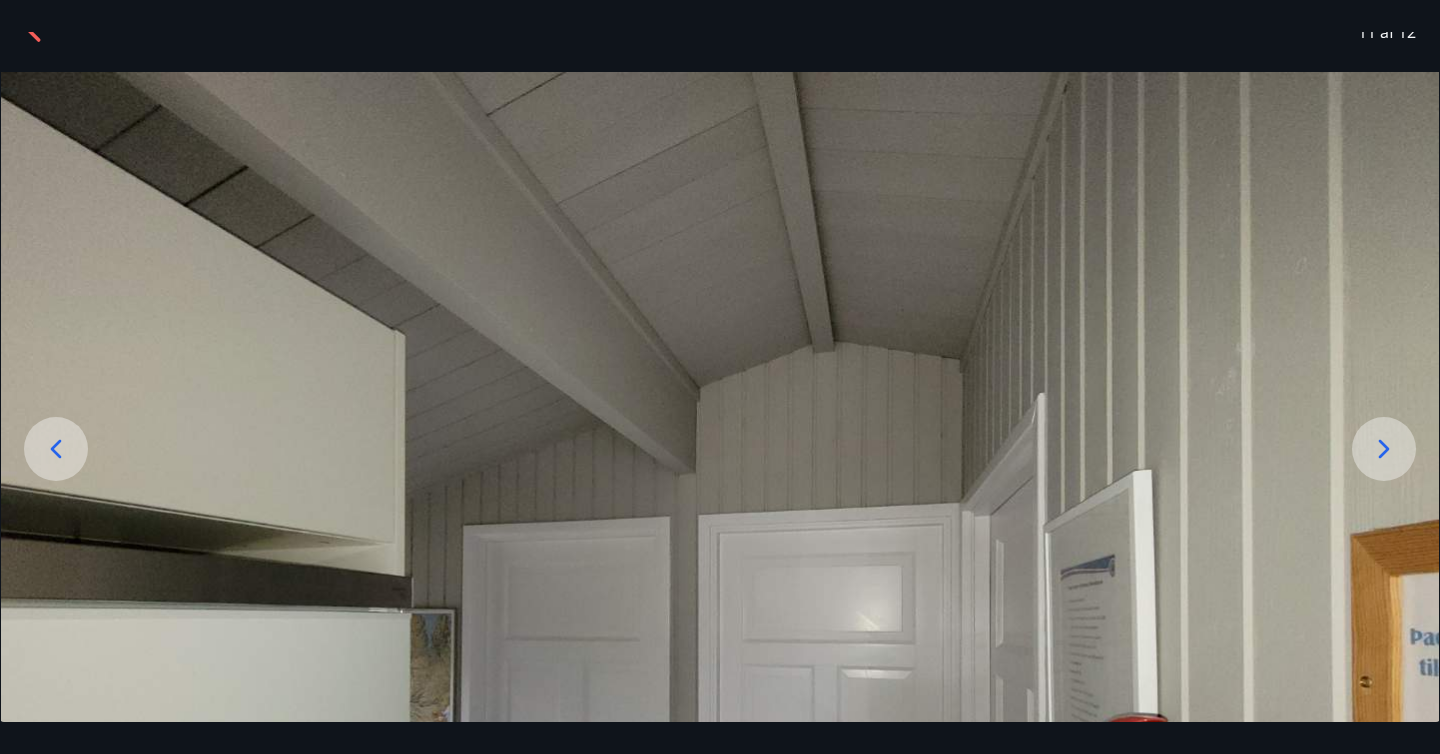 scroll, scrollTop: 0, scrollLeft: 0, axis: both 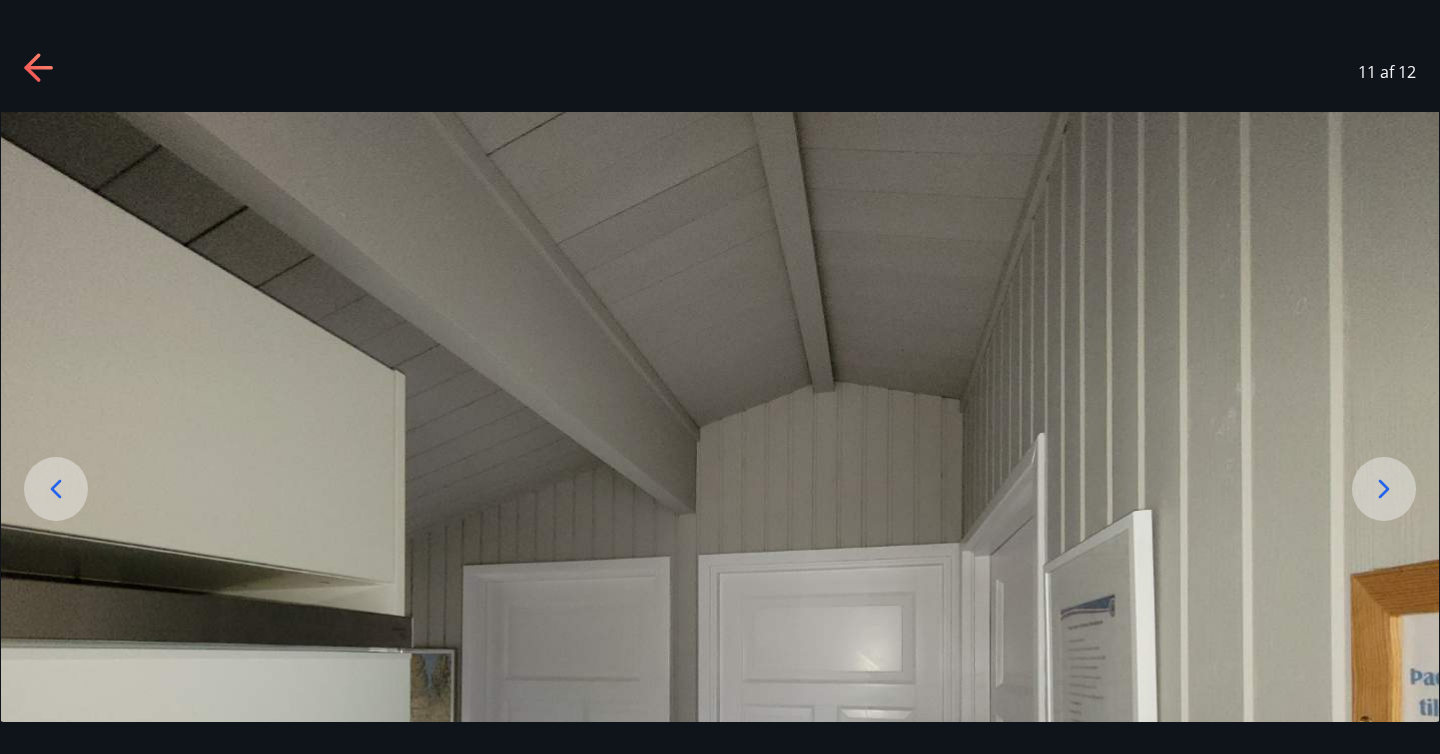 click at bounding box center (1384, 489) 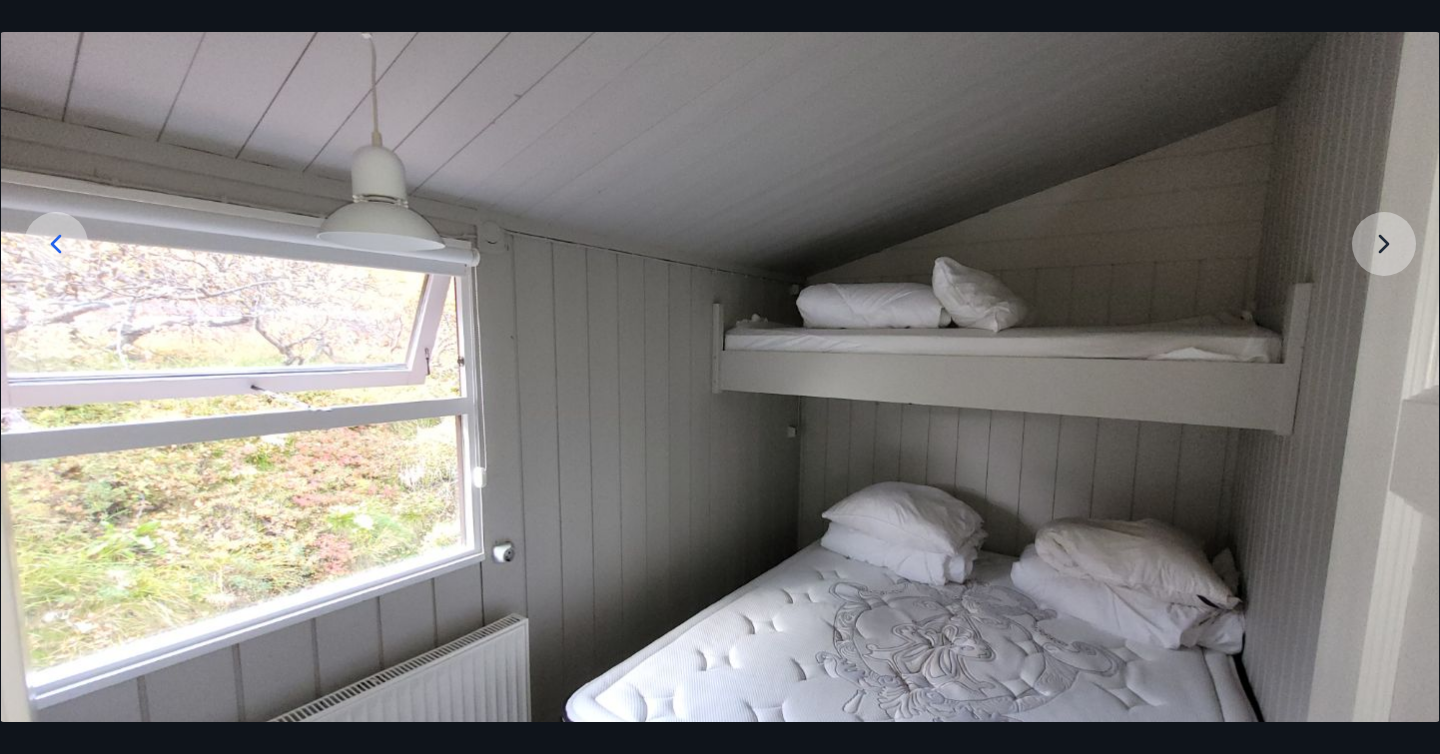 scroll, scrollTop: 0, scrollLeft: 0, axis: both 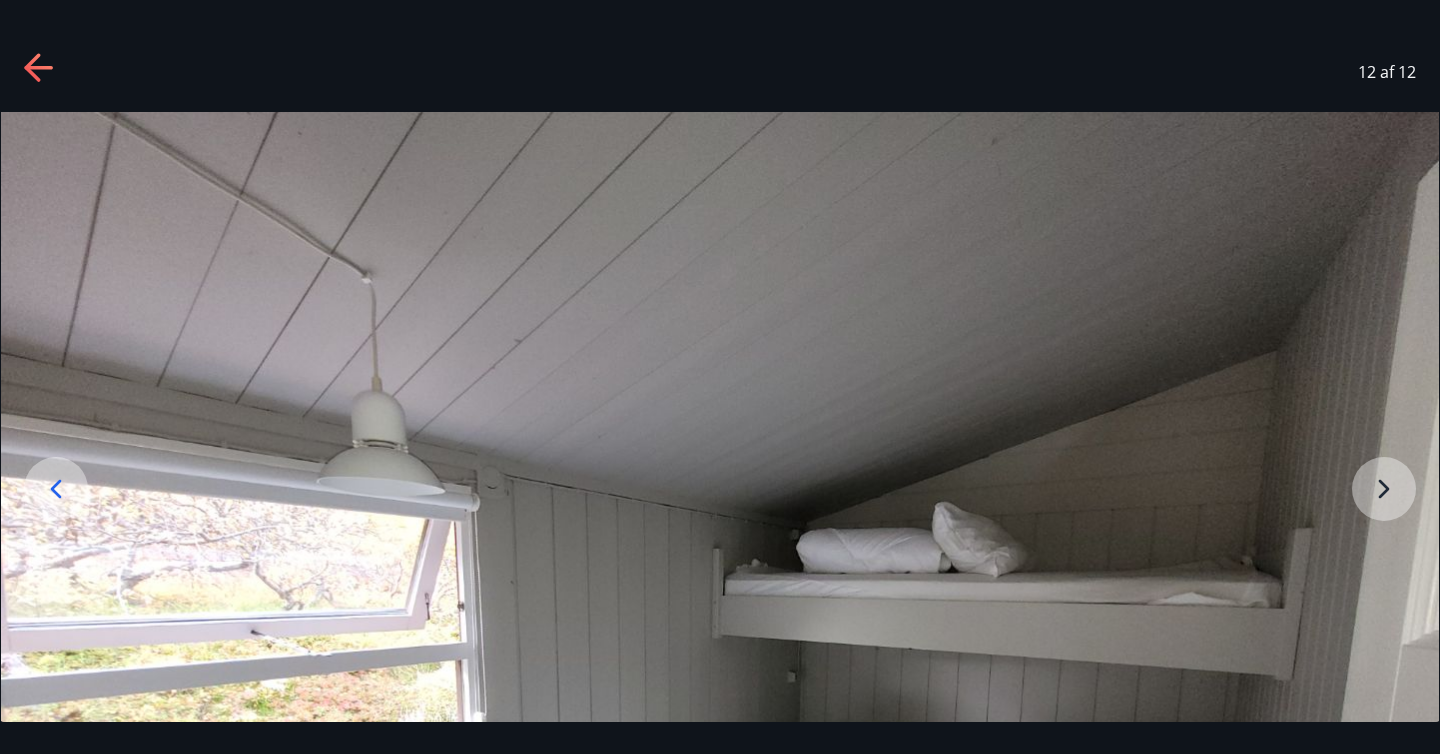 click 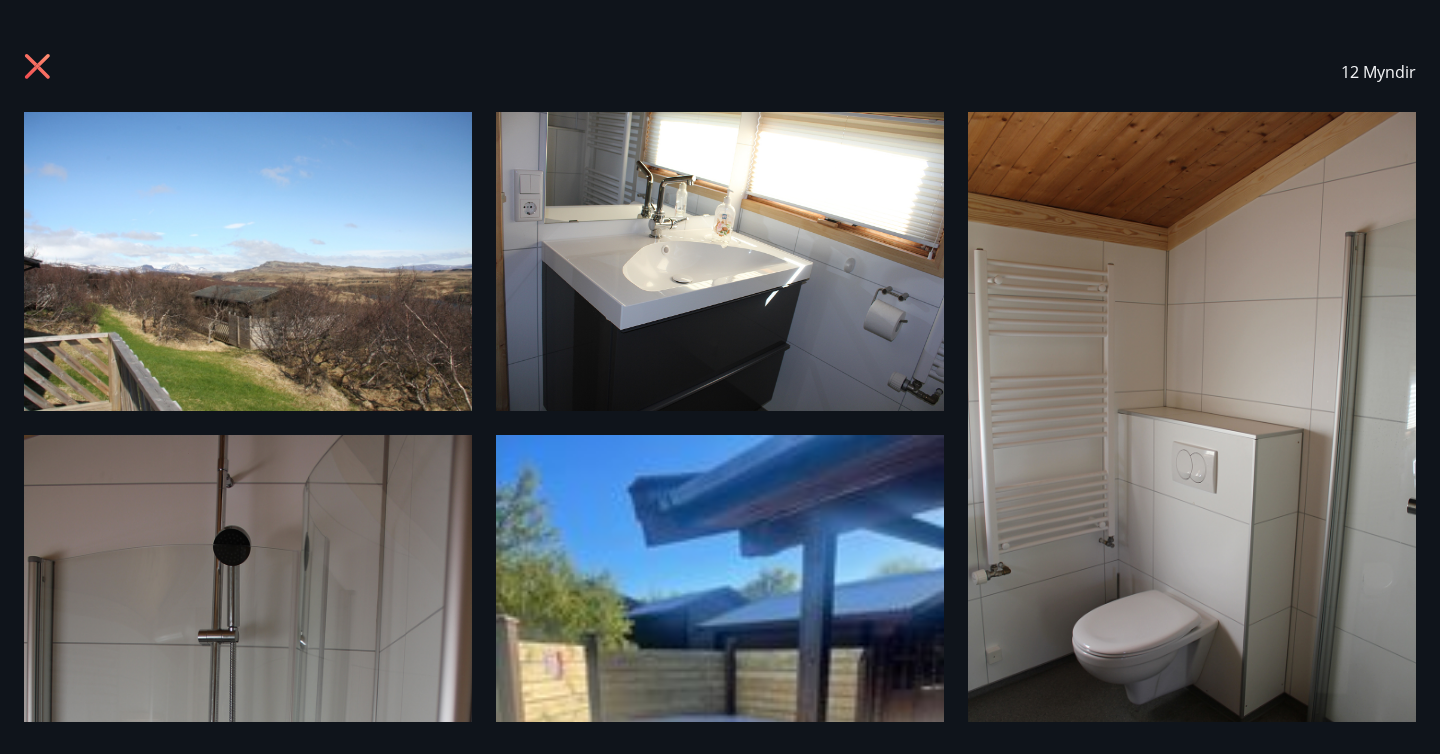 click on "12   Myndir" at bounding box center (720, 72) 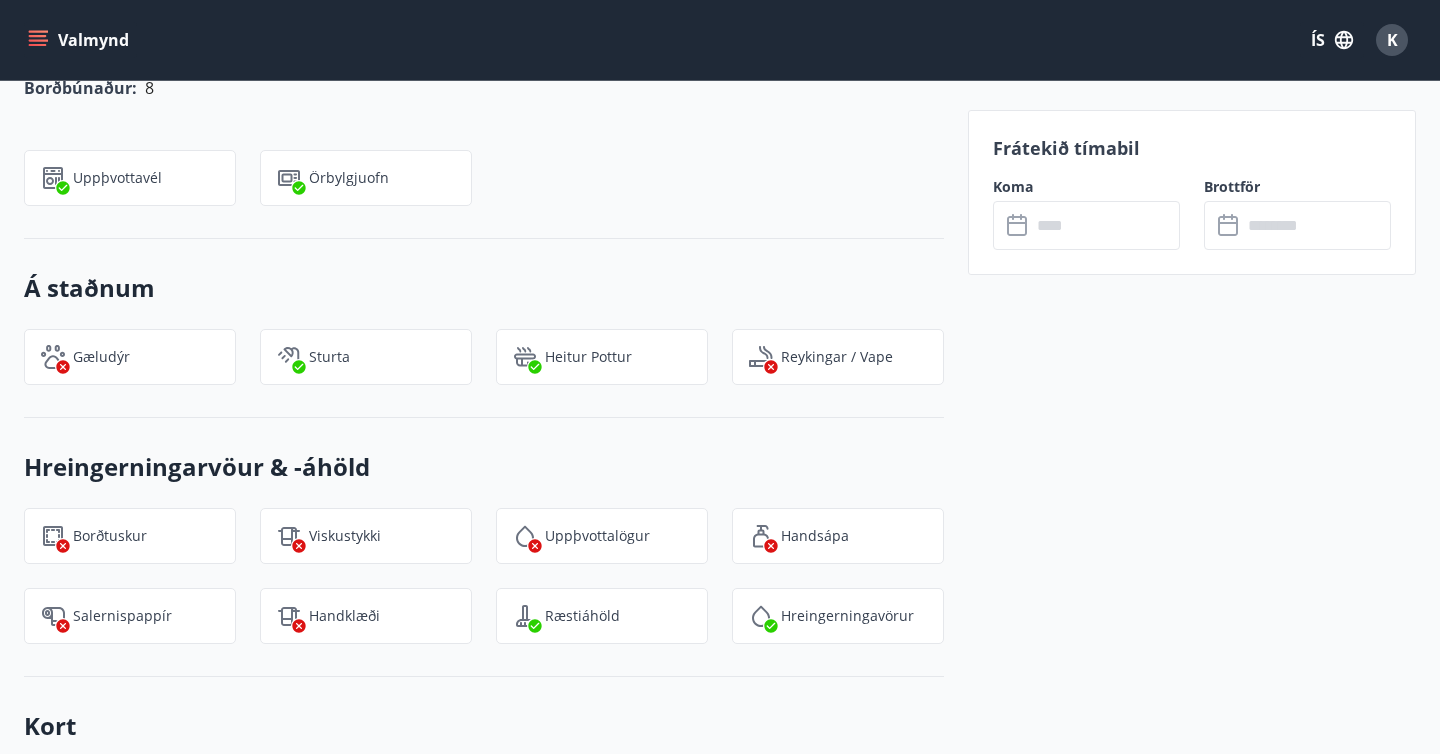 scroll, scrollTop: 2120, scrollLeft: 0, axis: vertical 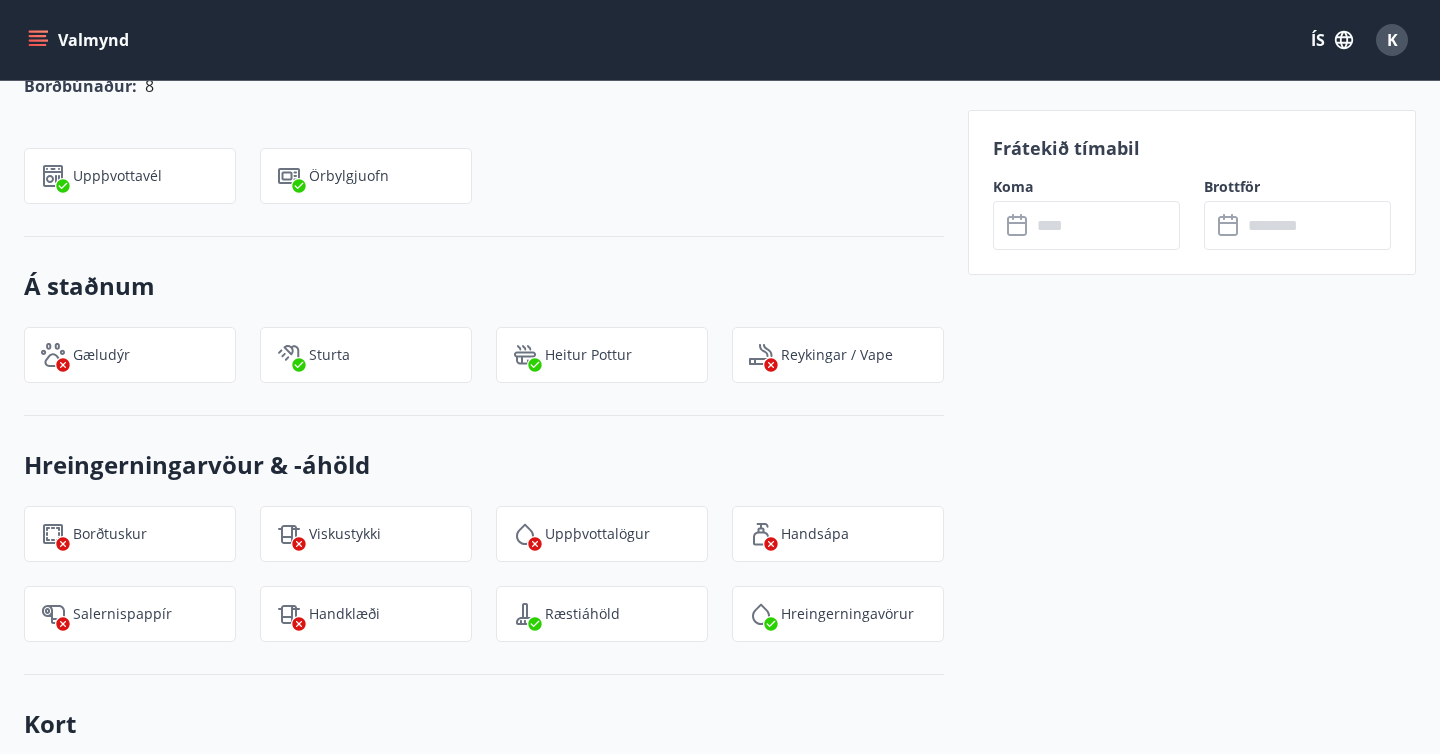 click on "Gæludýr" at bounding box center (101, 355) 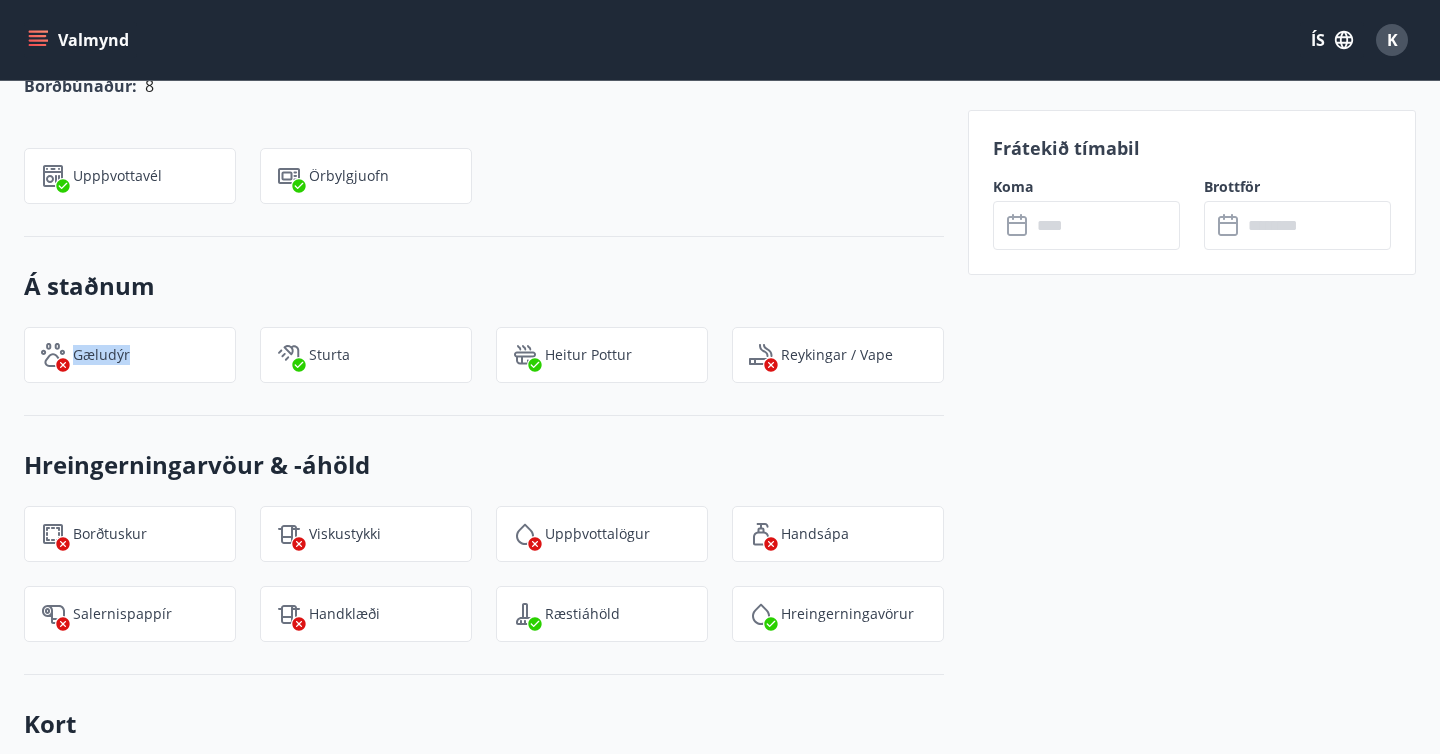 click on "Gæludýr" at bounding box center [101, 355] 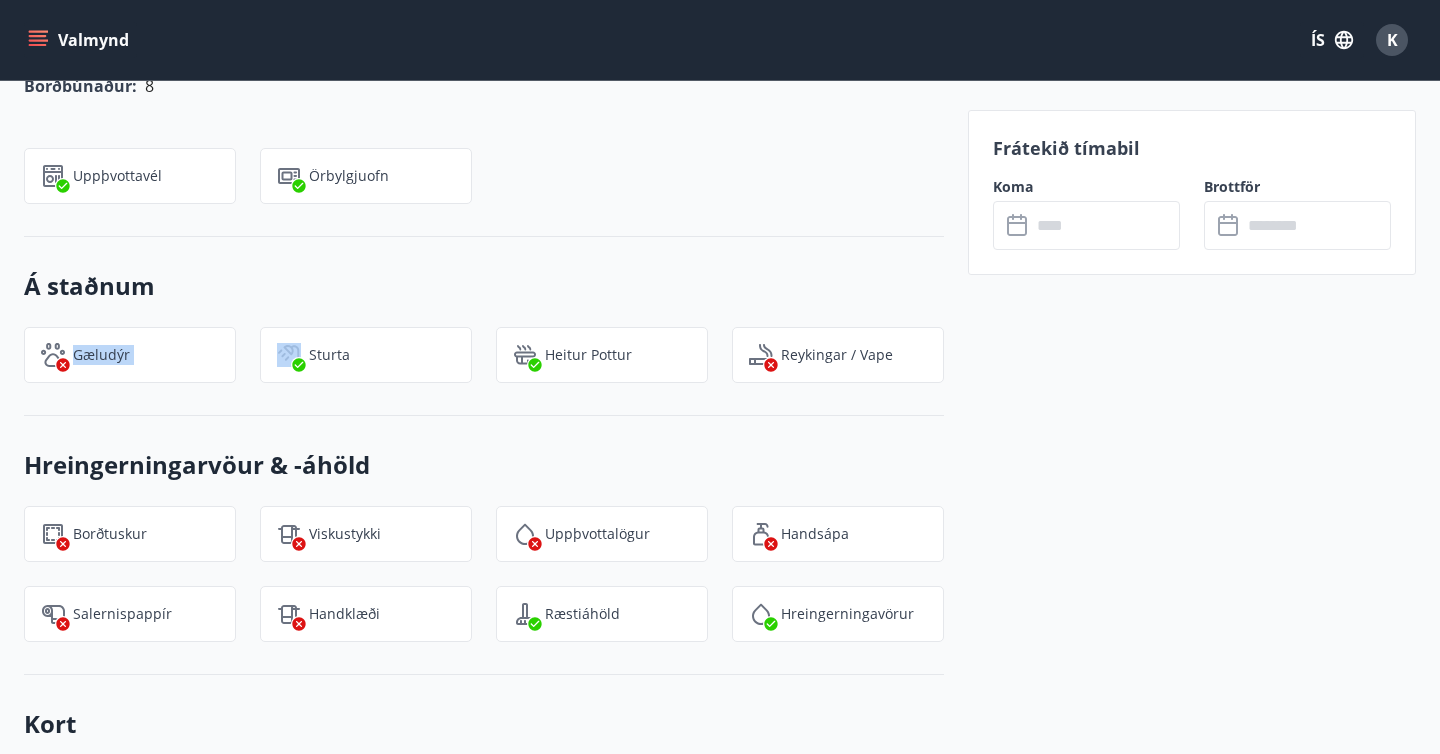 click on "Gæludýr" at bounding box center (101, 355) 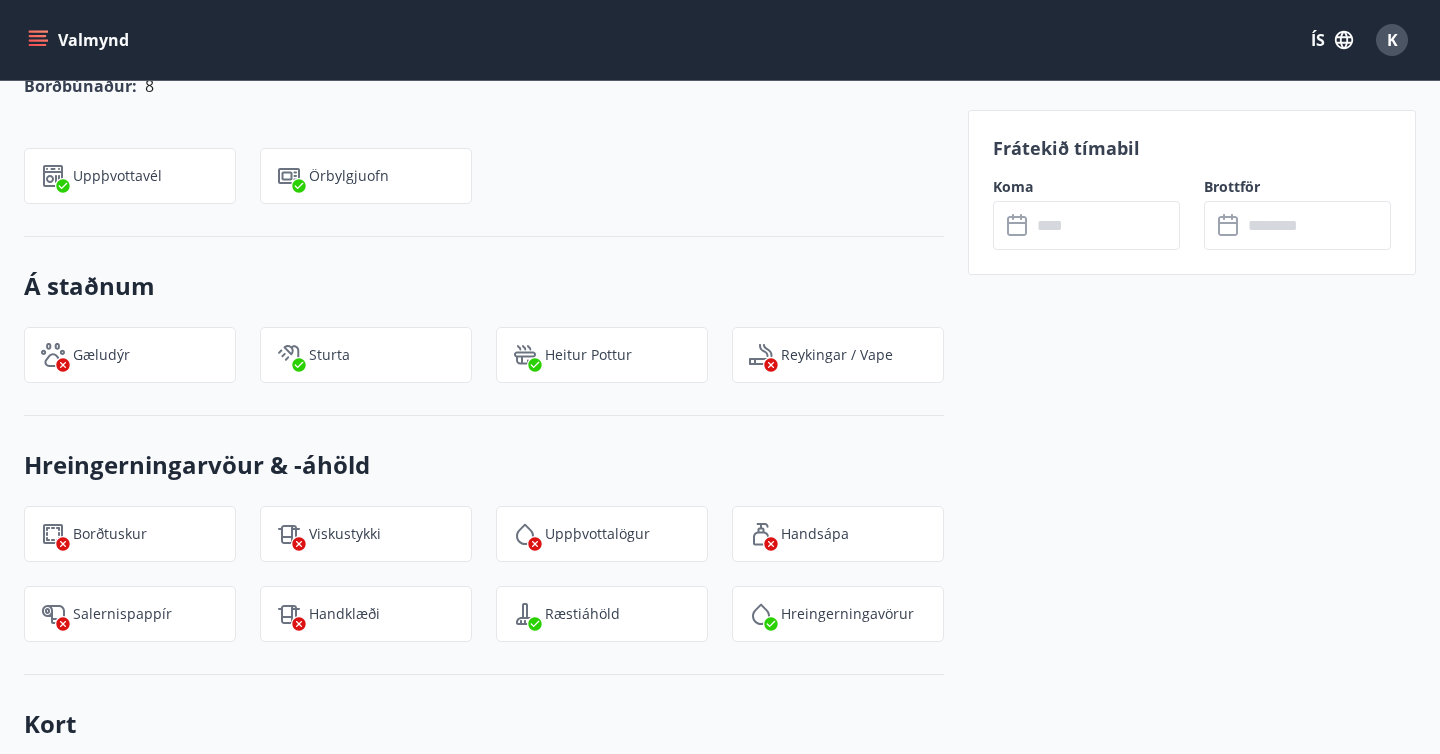 click on "Hreingerningarvöur & -áhöld Borðtuskur Viskustykki Uppþvottalögur Handsápa Salernispappír Handklæði Ræstiáhöld Hreingerningavörur" at bounding box center (484, 545) 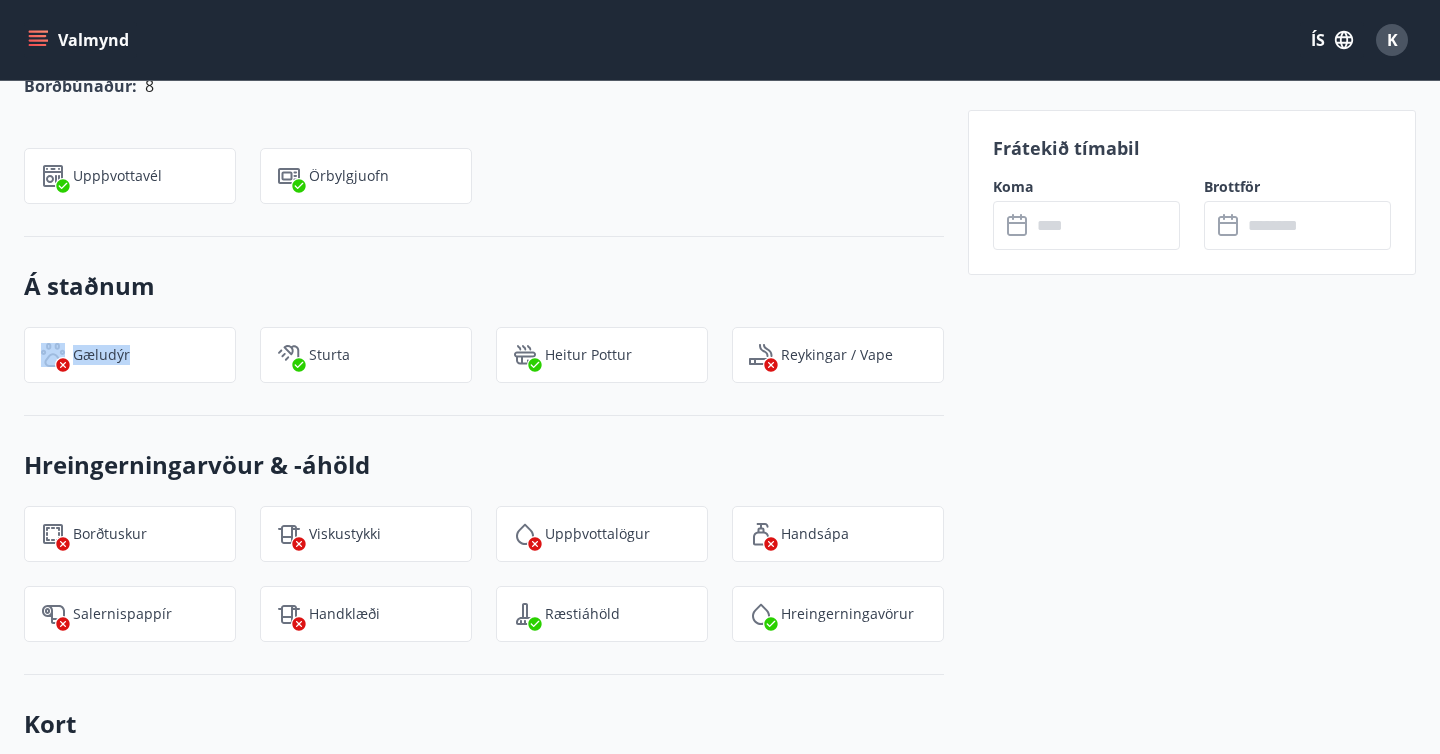 drag, startPoint x: 34, startPoint y: 352, endPoint x: 154, endPoint y: 364, distance: 120.59851 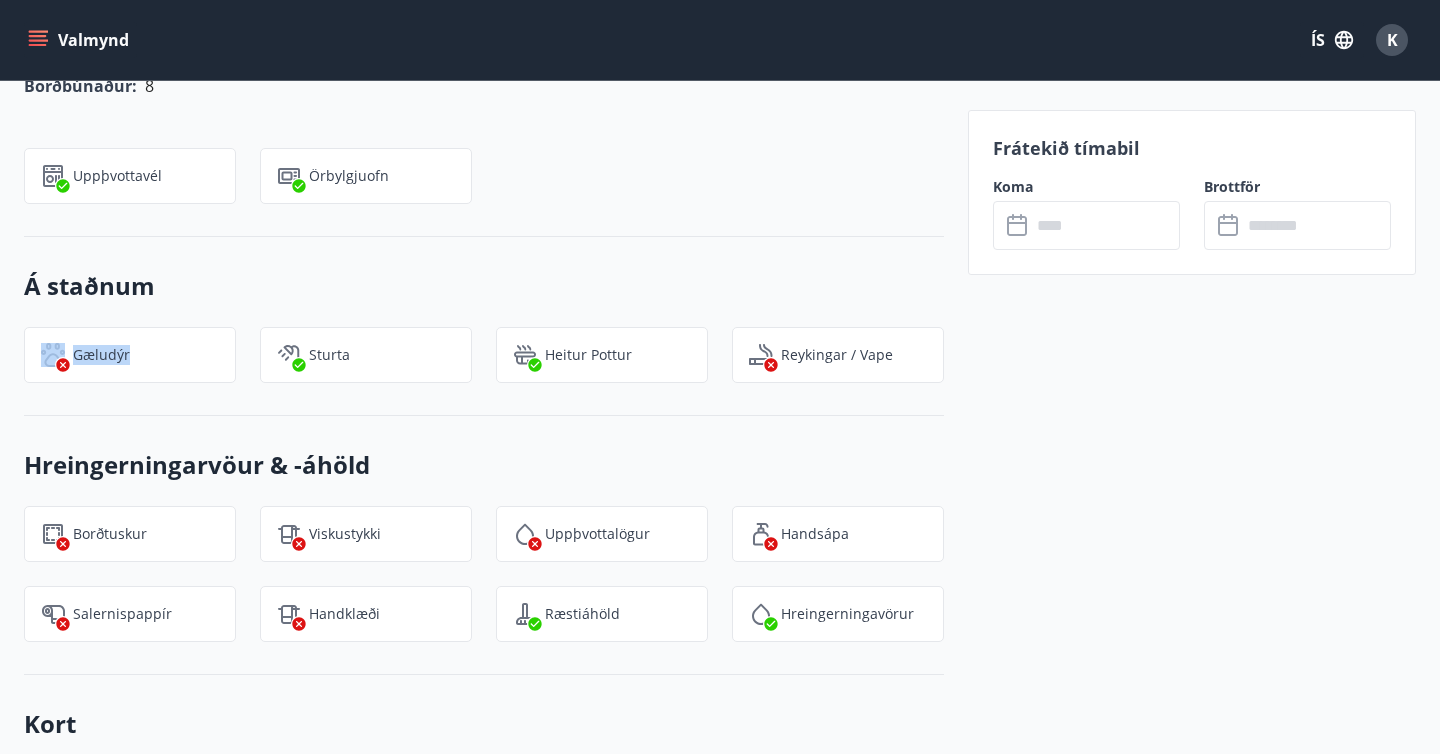 click on "Gæludýr" at bounding box center [130, 355] 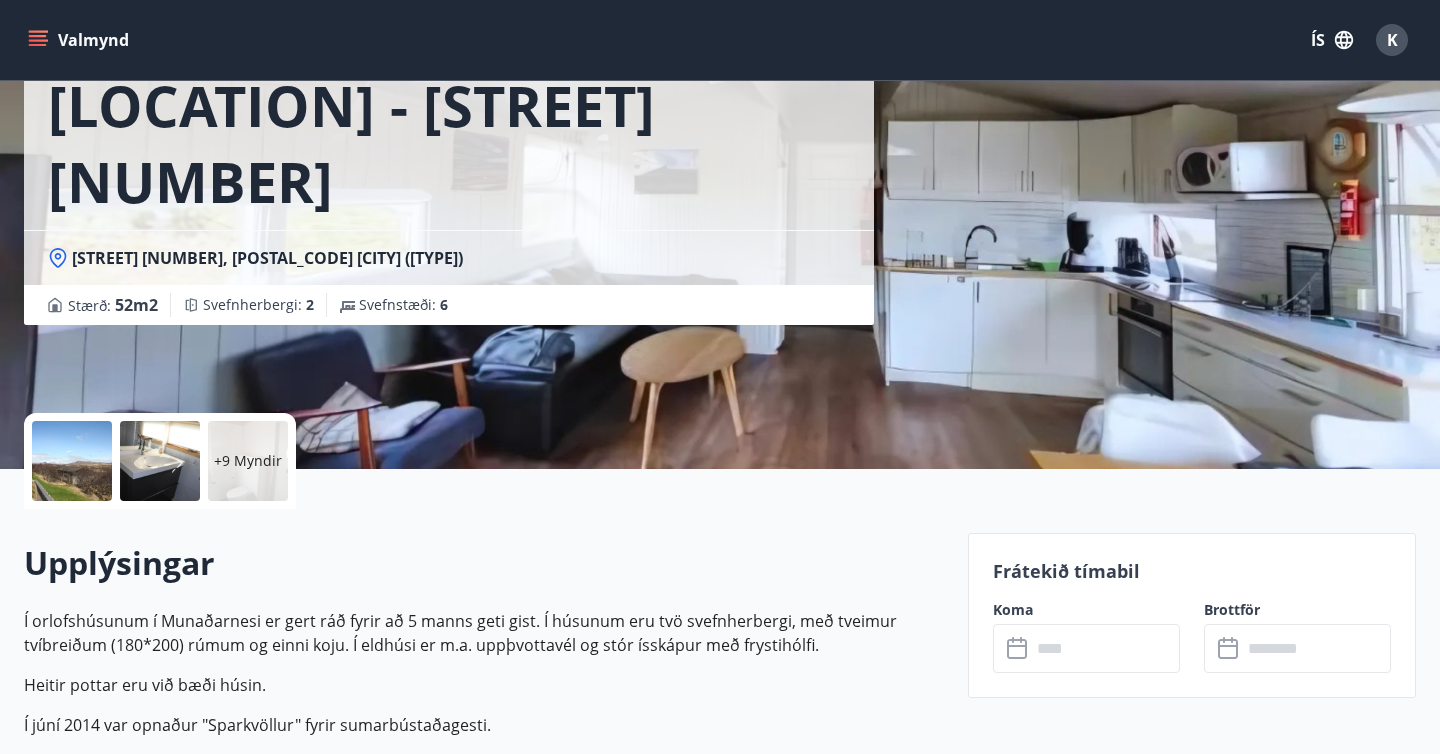 scroll, scrollTop: 0, scrollLeft: 0, axis: both 